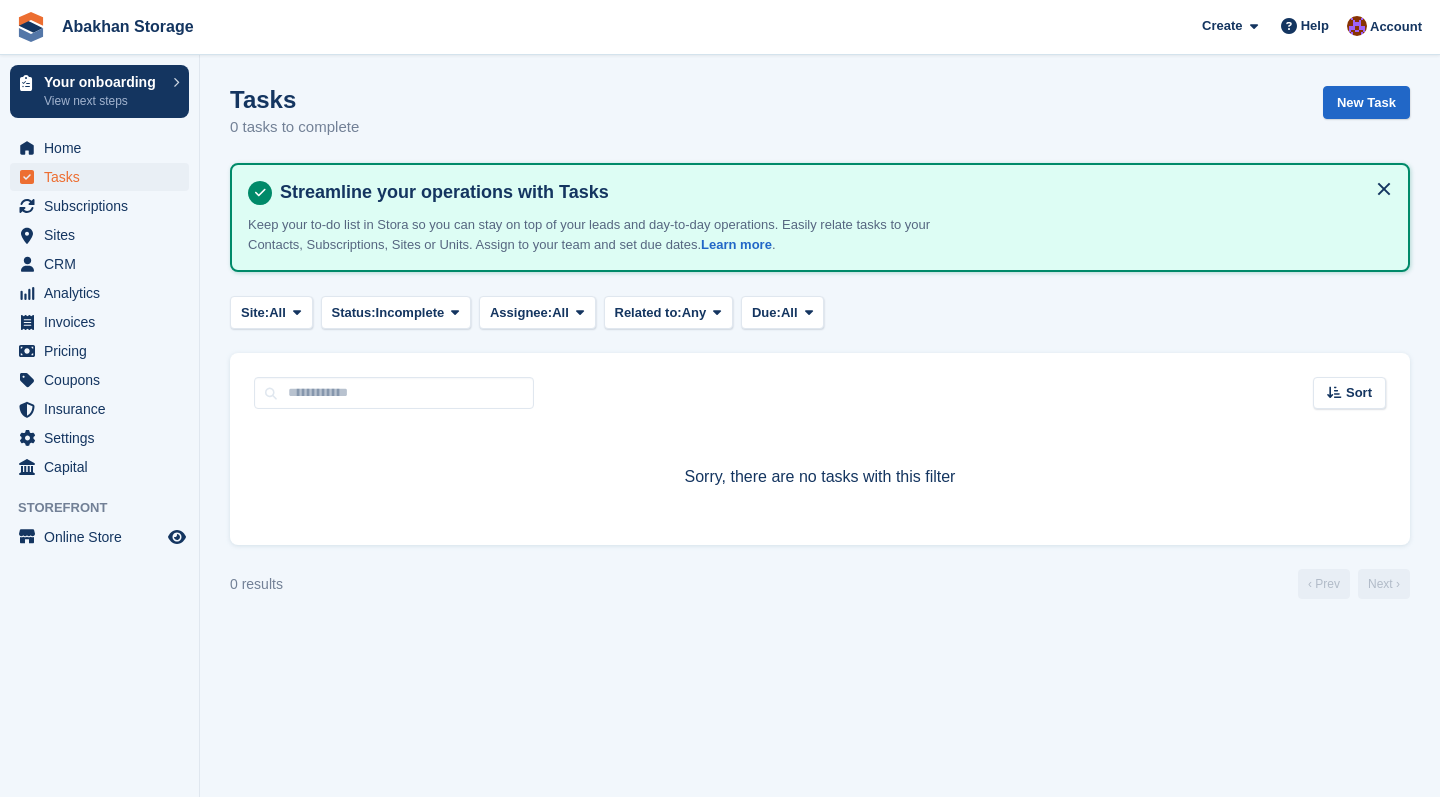 scroll, scrollTop: 0, scrollLeft: 0, axis: both 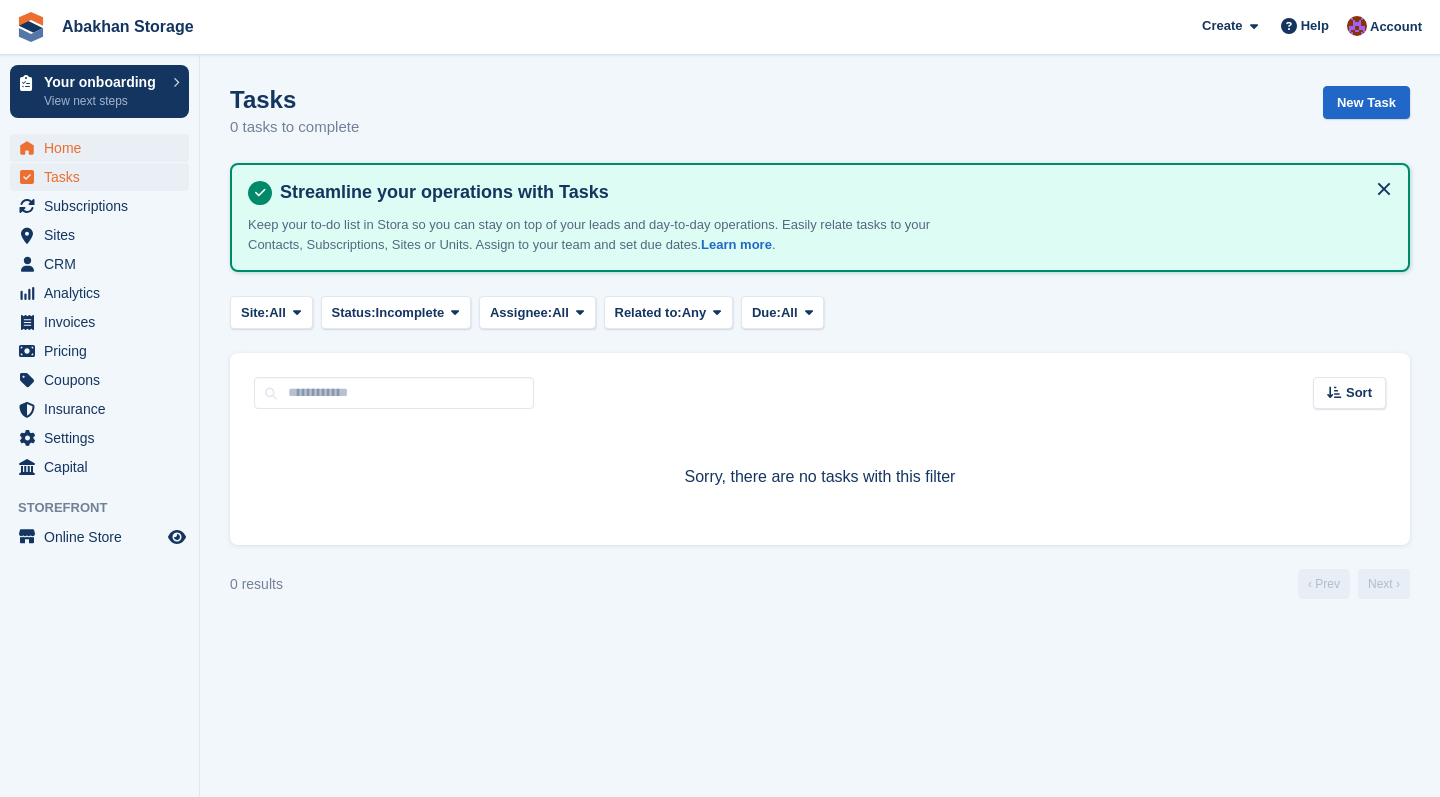 click on "Home" at bounding box center (104, 148) 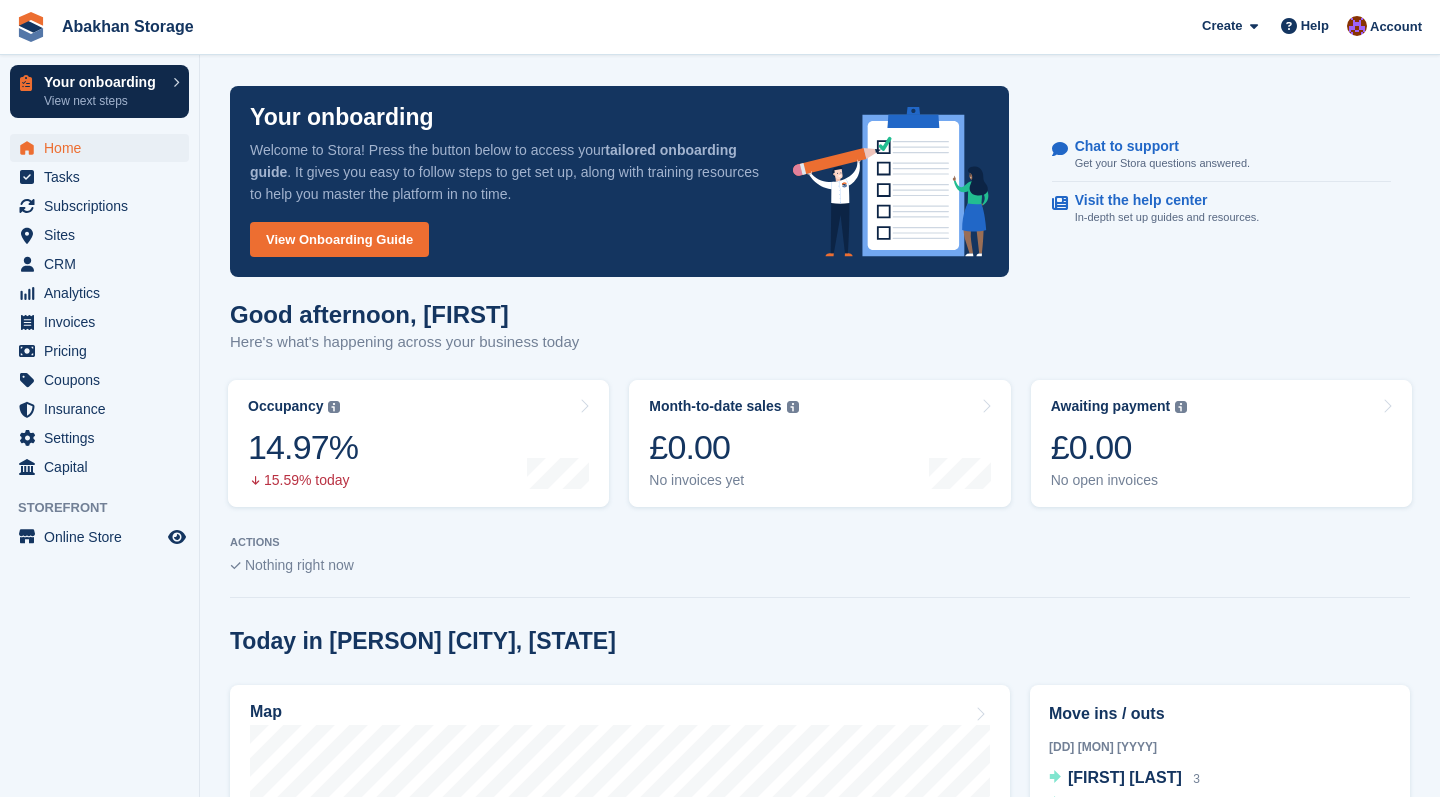 scroll, scrollTop: 0, scrollLeft: 0, axis: both 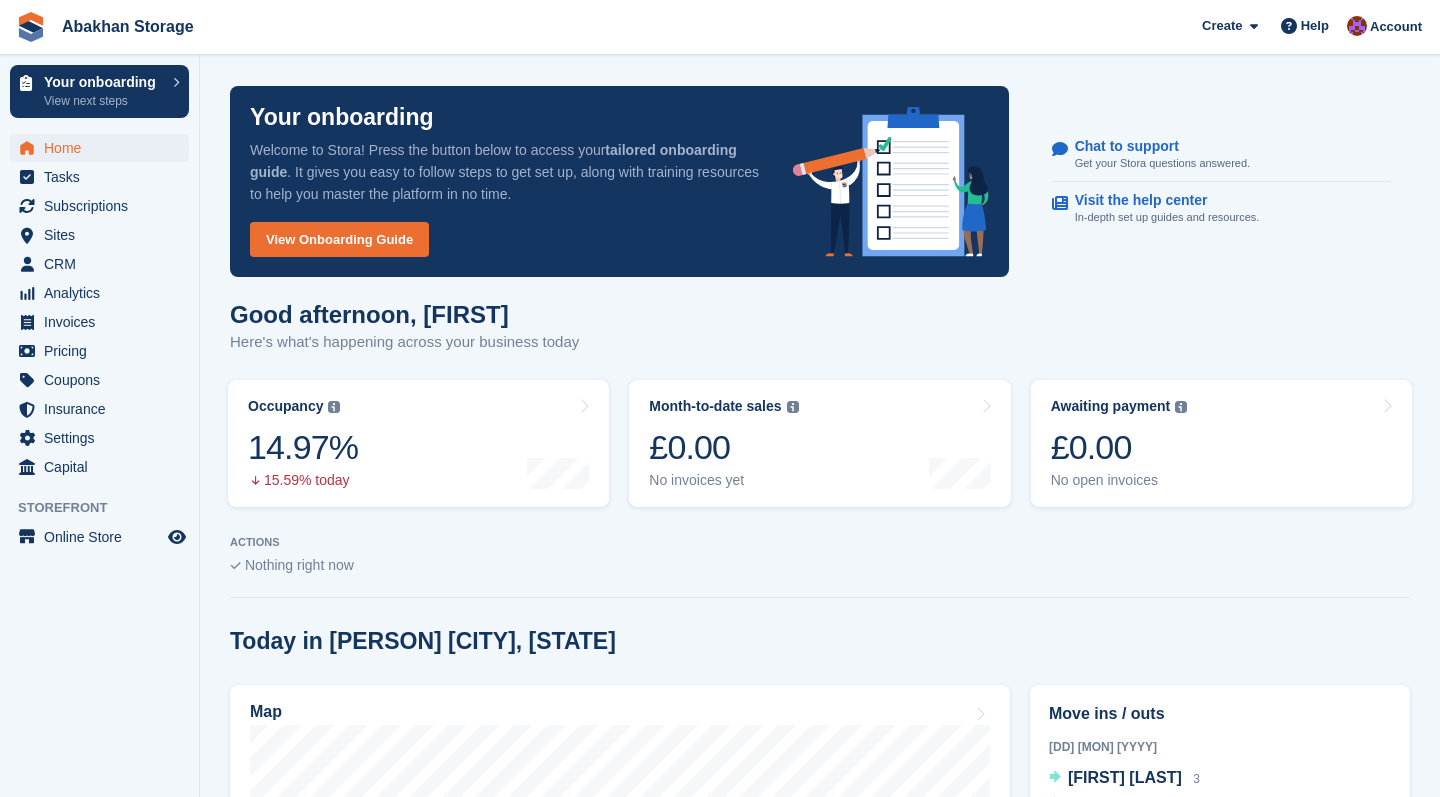 click on "Subscriptions" at bounding box center (104, 206) 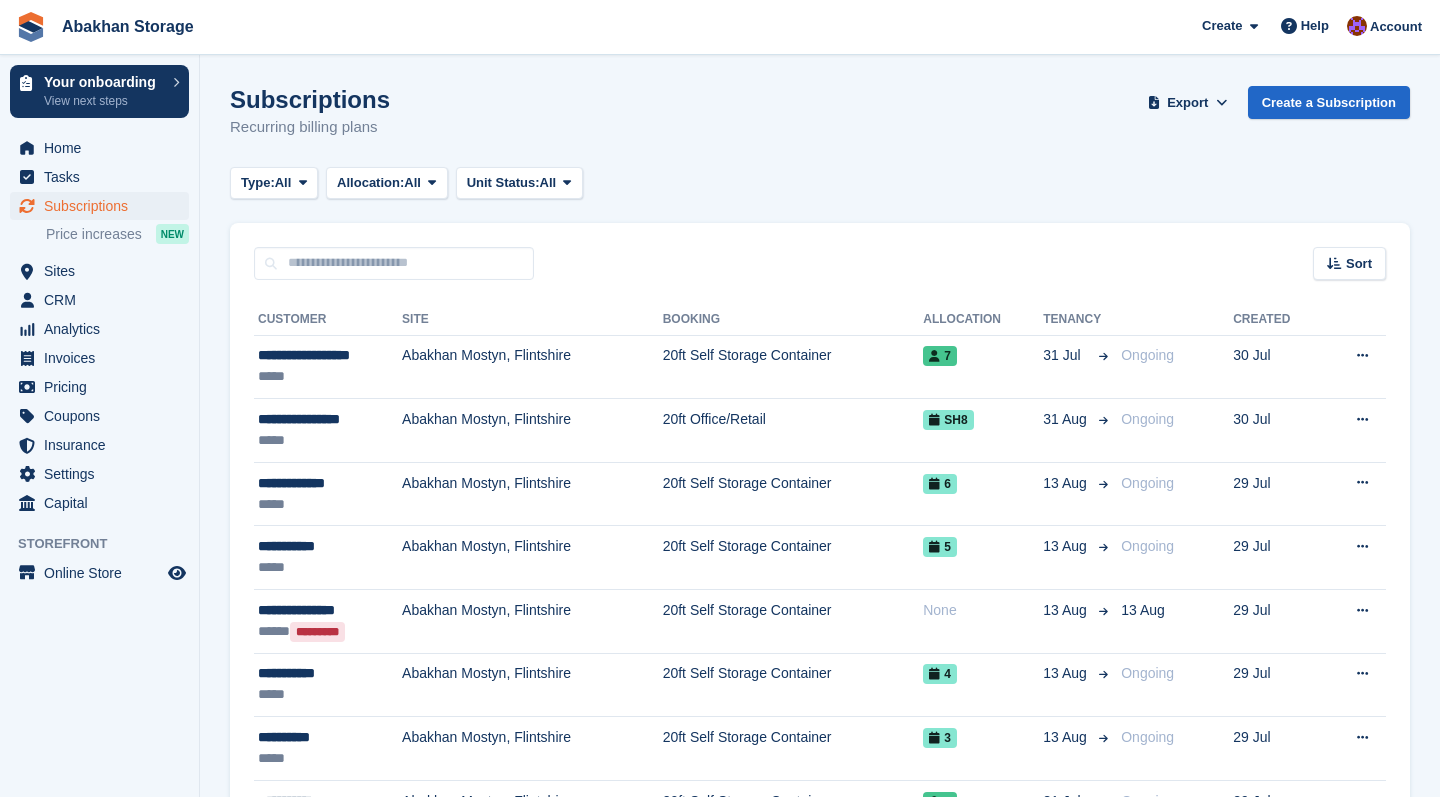 scroll, scrollTop: 0, scrollLeft: 0, axis: both 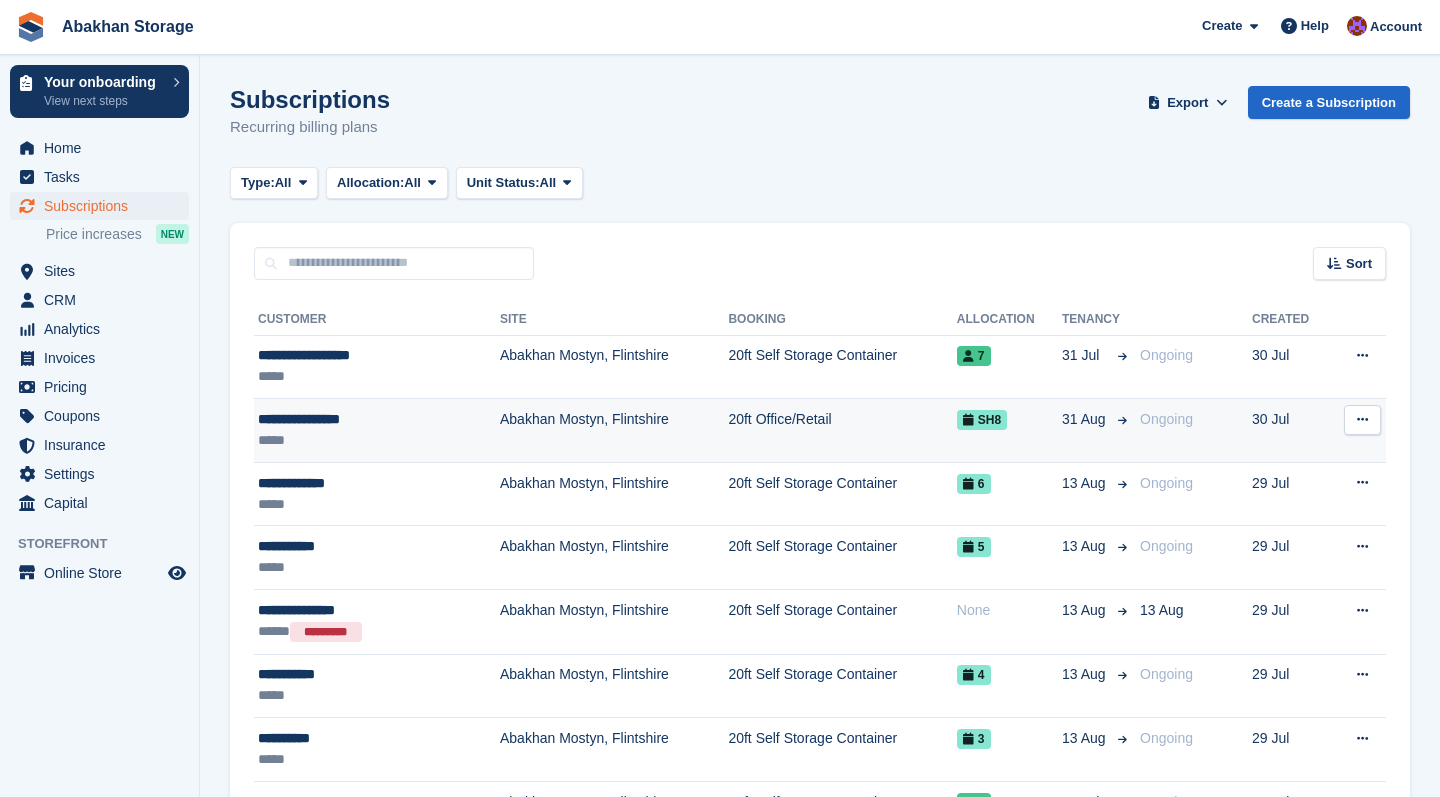 click on "Abakhan Mostyn, Flintshire" at bounding box center [614, 431] 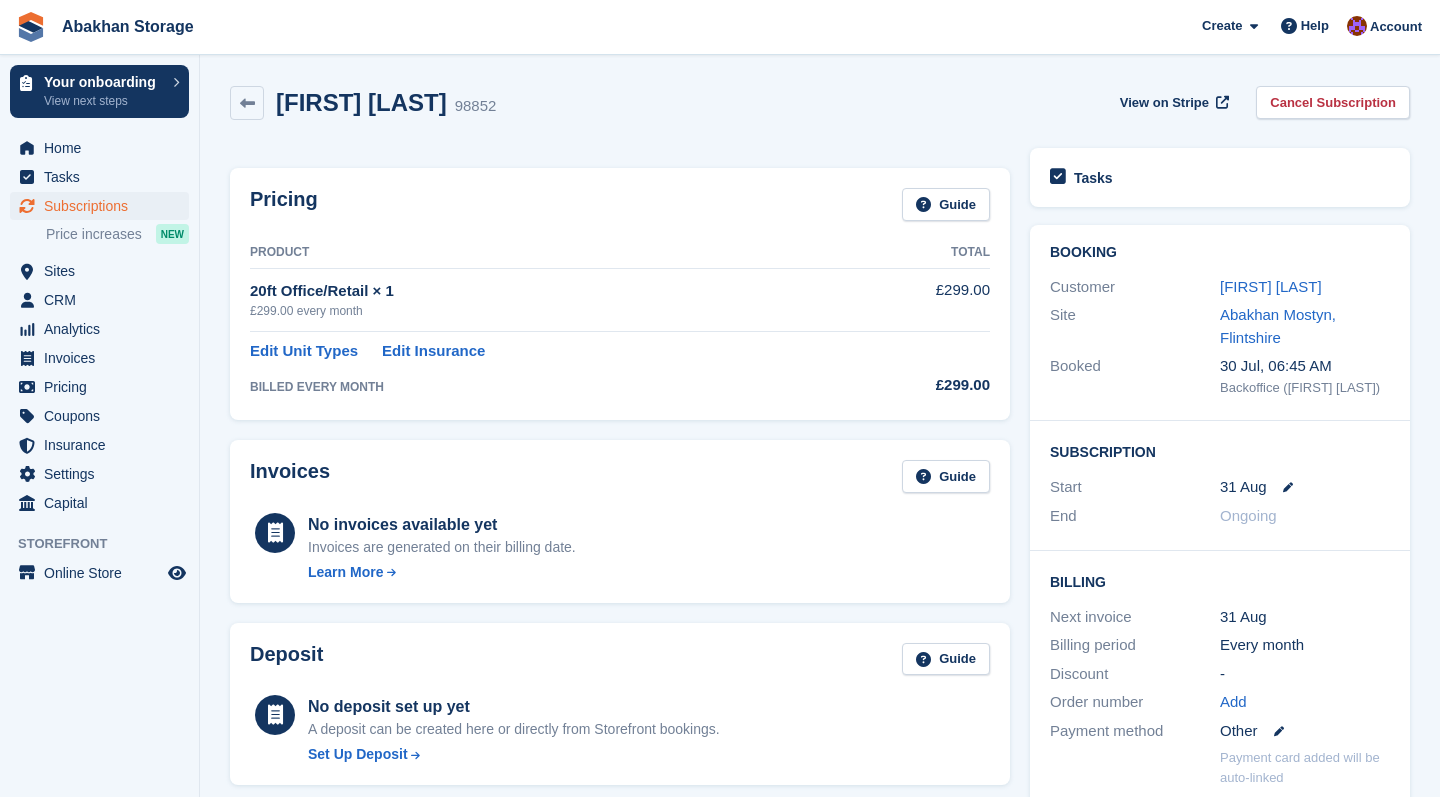 scroll, scrollTop: 0, scrollLeft: 0, axis: both 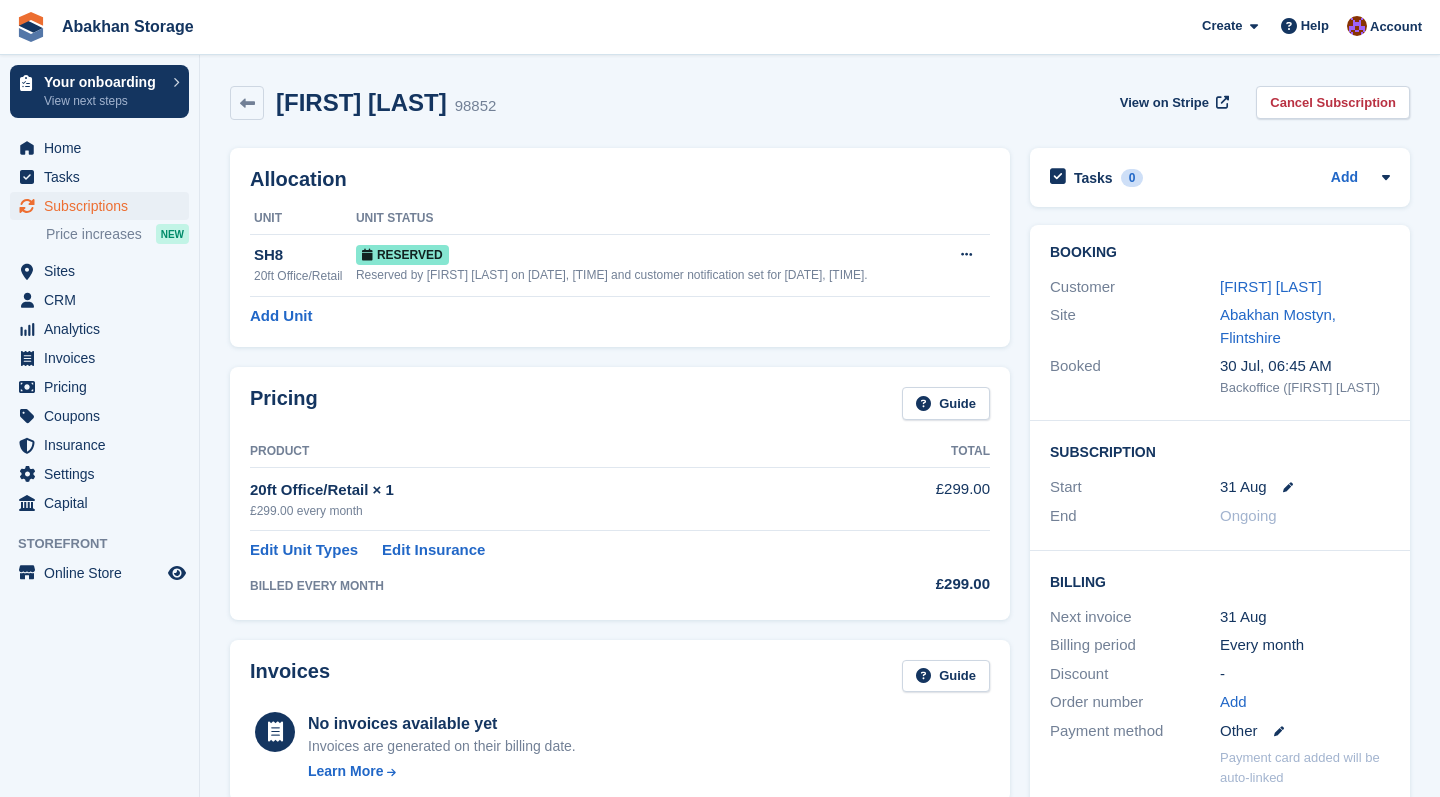 click on "Jodie Partington
98852
View on Stripe
Cancel Subscription
Allocation
Unit
Unit Status
SH8
20ft Office/Retail
Reserved
Reserved by William Abakhan on 30th Jul,   6:47 AM and customer notification set for 31st Aug,   6:00 AM.
Grant Early Access" at bounding box center (820, 799) 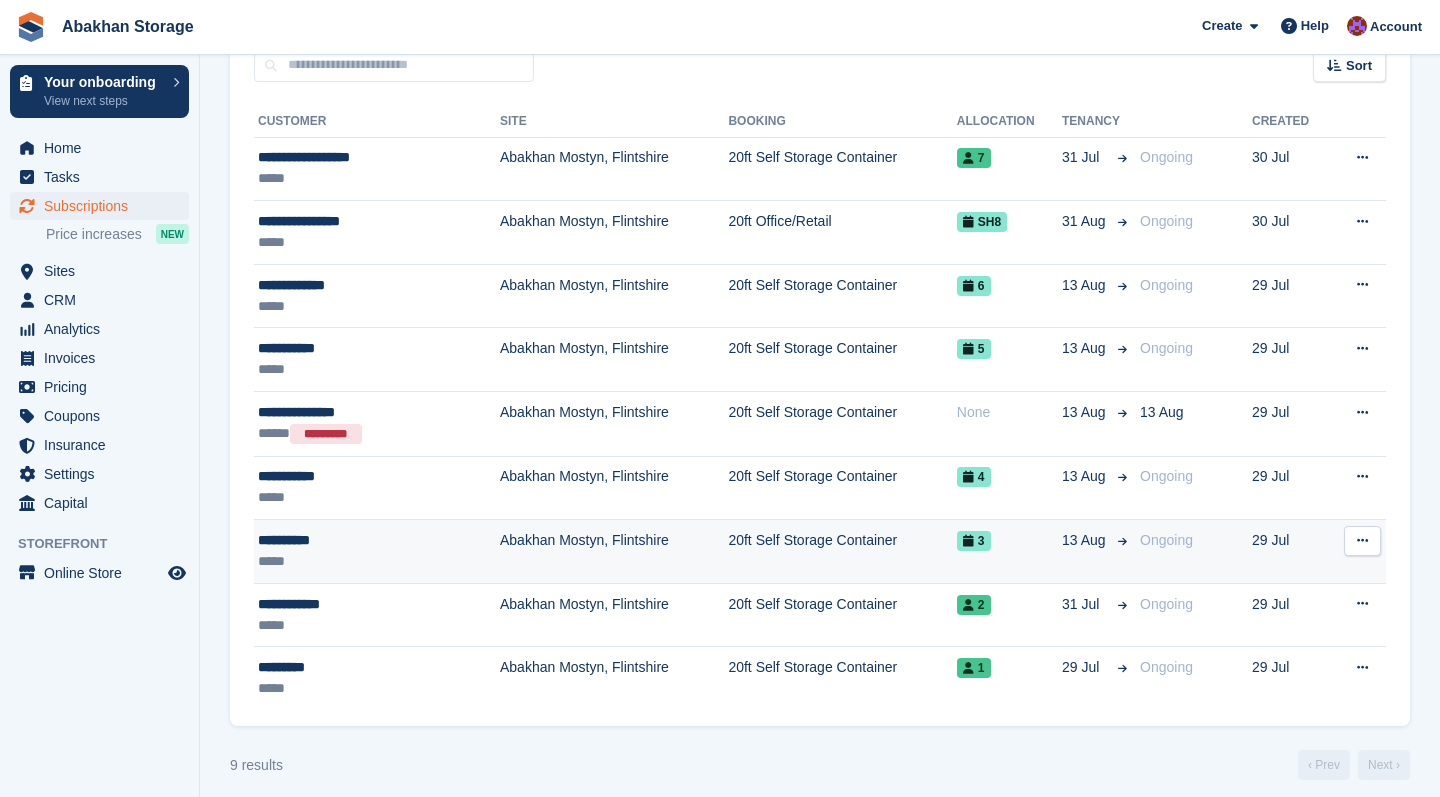 scroll, scrollTop: 182, scrollLeft: 0, axis: vertical 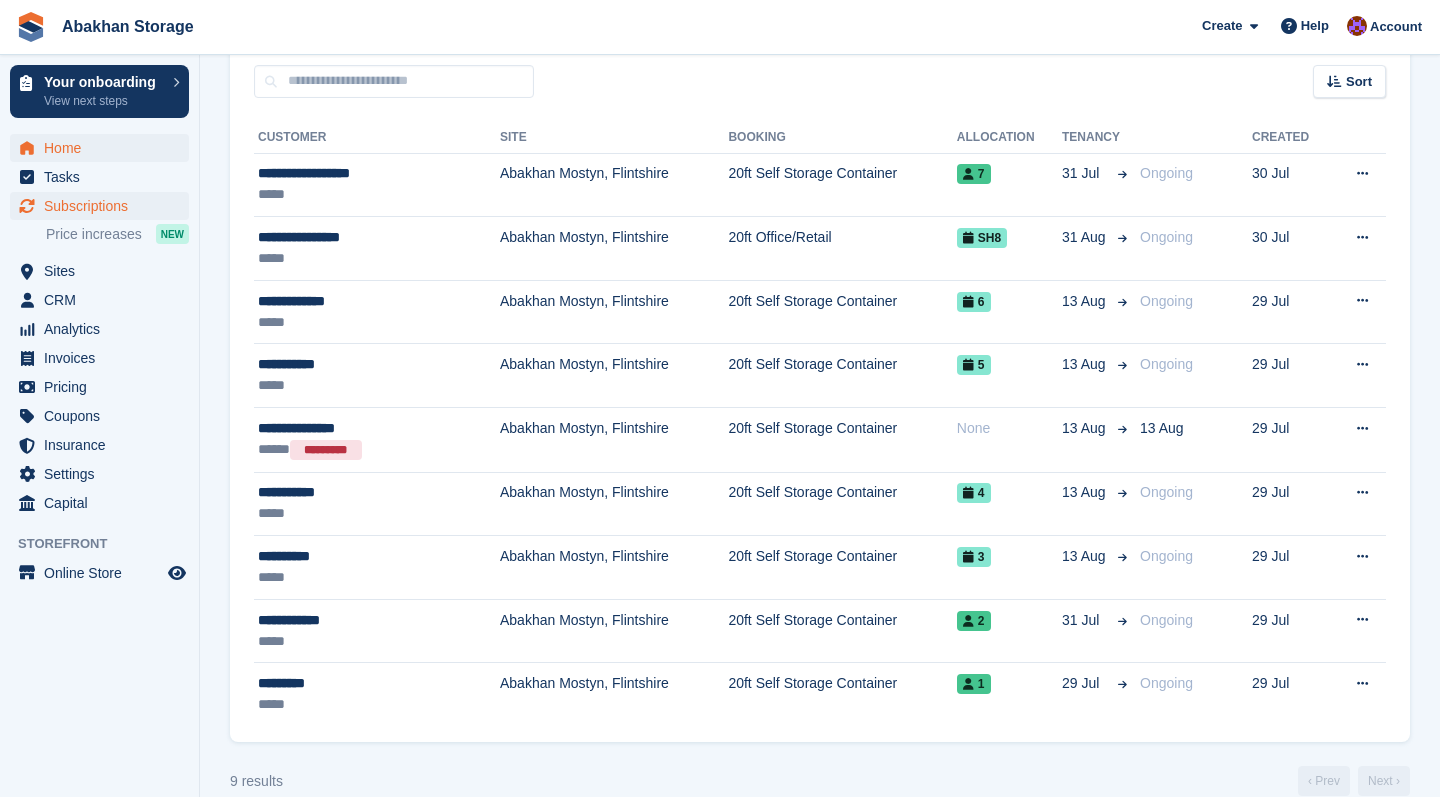 click on "Home" at bounding box center (104, 148) 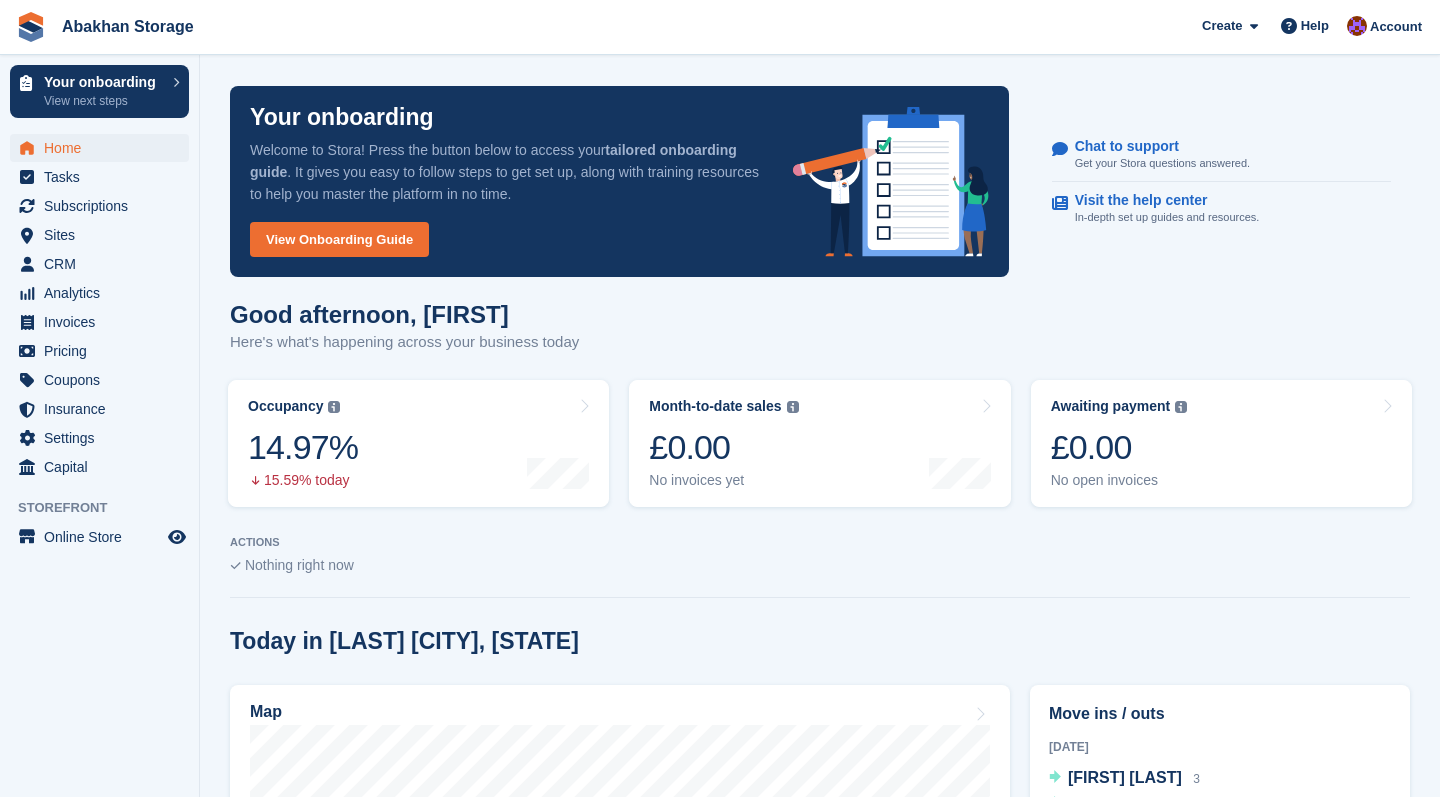 scroll, scrollTop: 429, scrollLeft: 0, axis: vertical 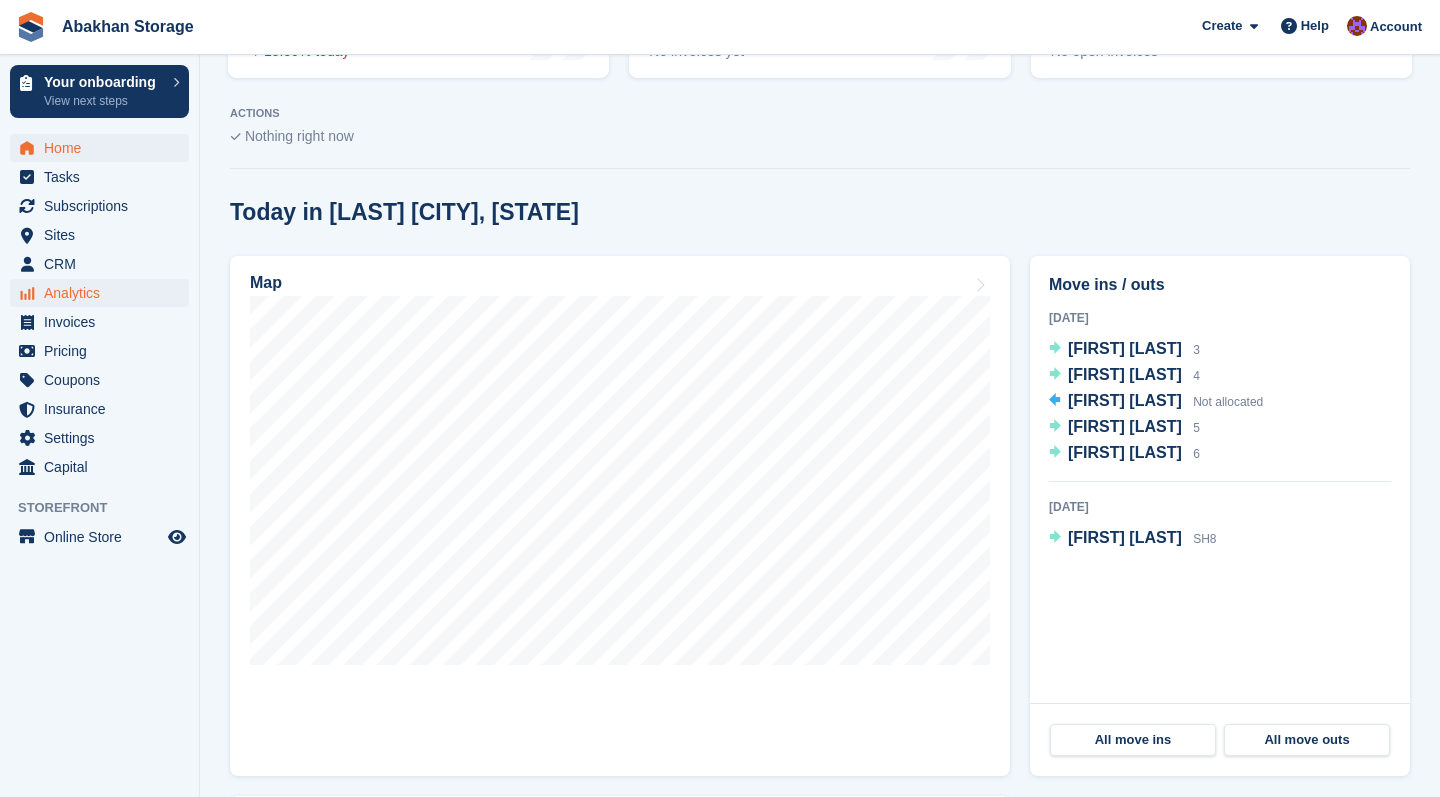 click on "Analytics" at bounding box center (104, 293) 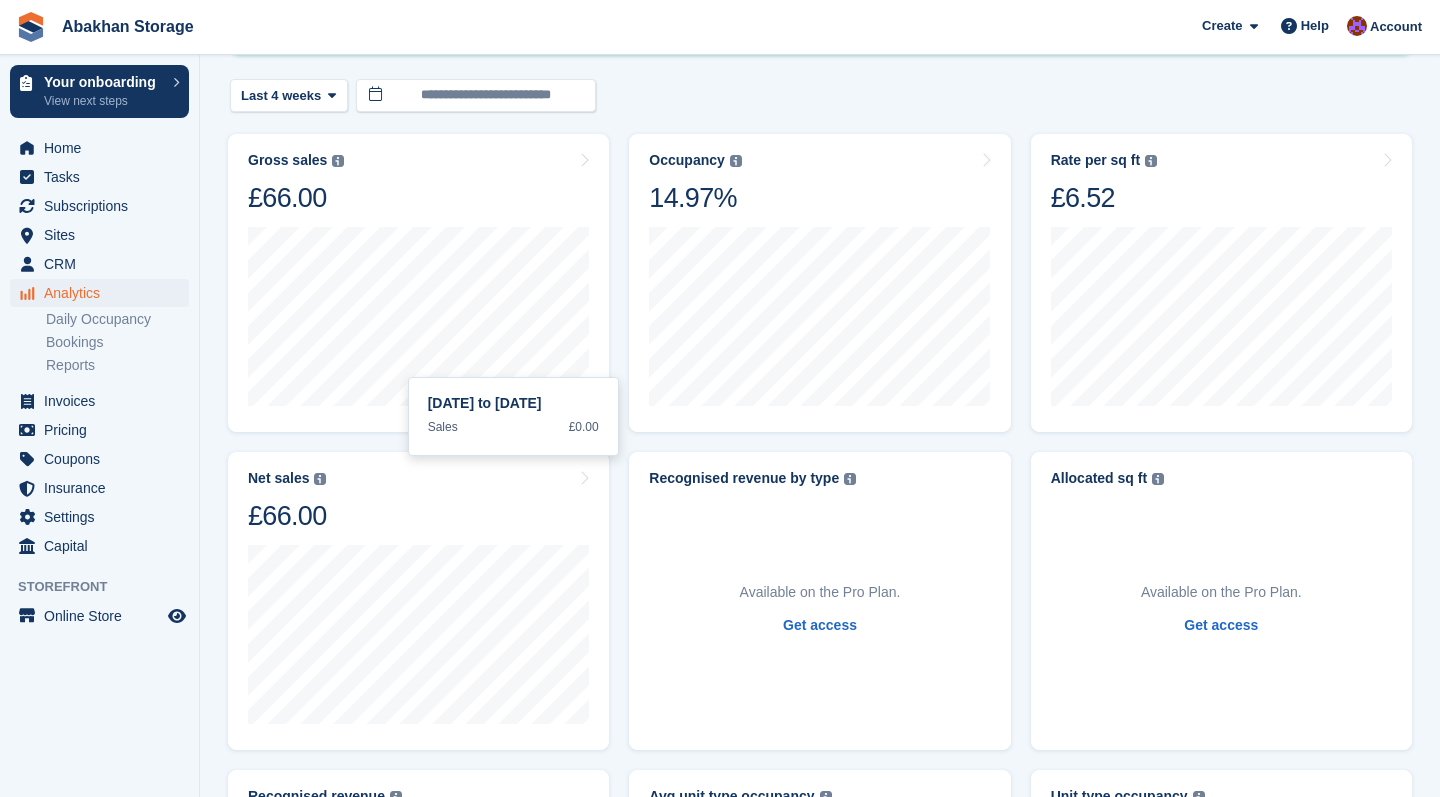 scroll, scrollTop: 200, scrollLeft: 0, axis: vertical 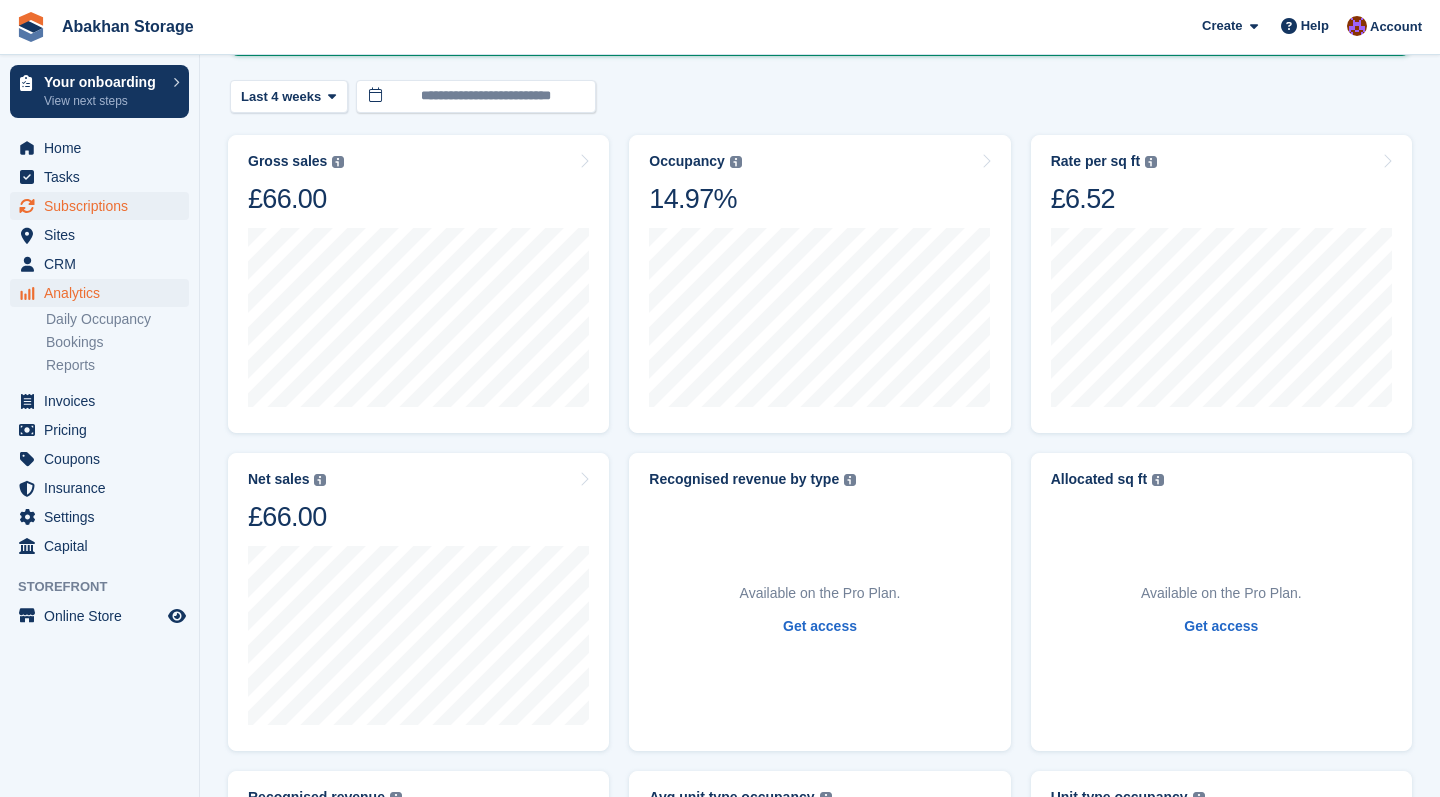 click on "Subscriptions" at bounding box center (104, 206) 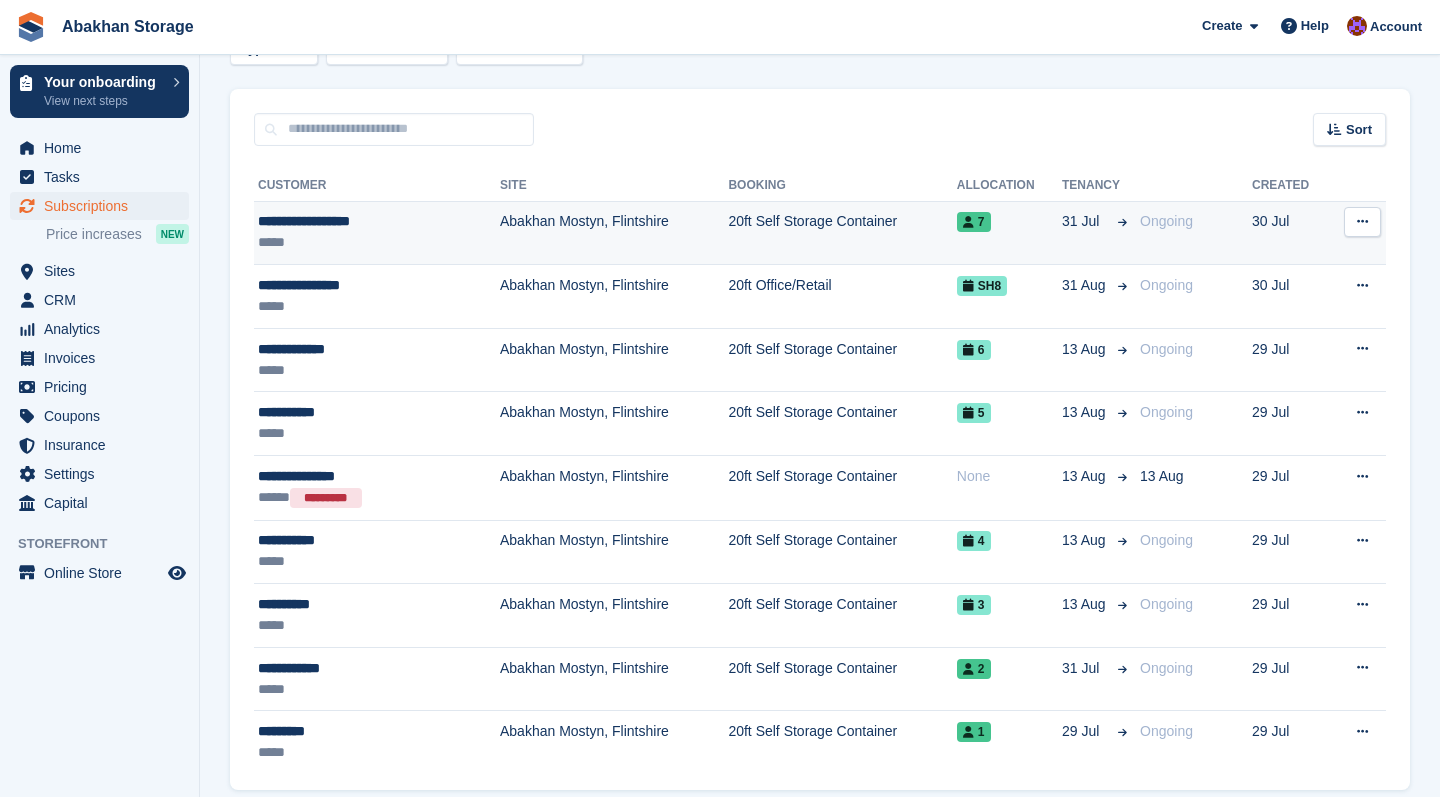 scroll, scrollTop: 136, scrollLeft: 0, axis: vertical 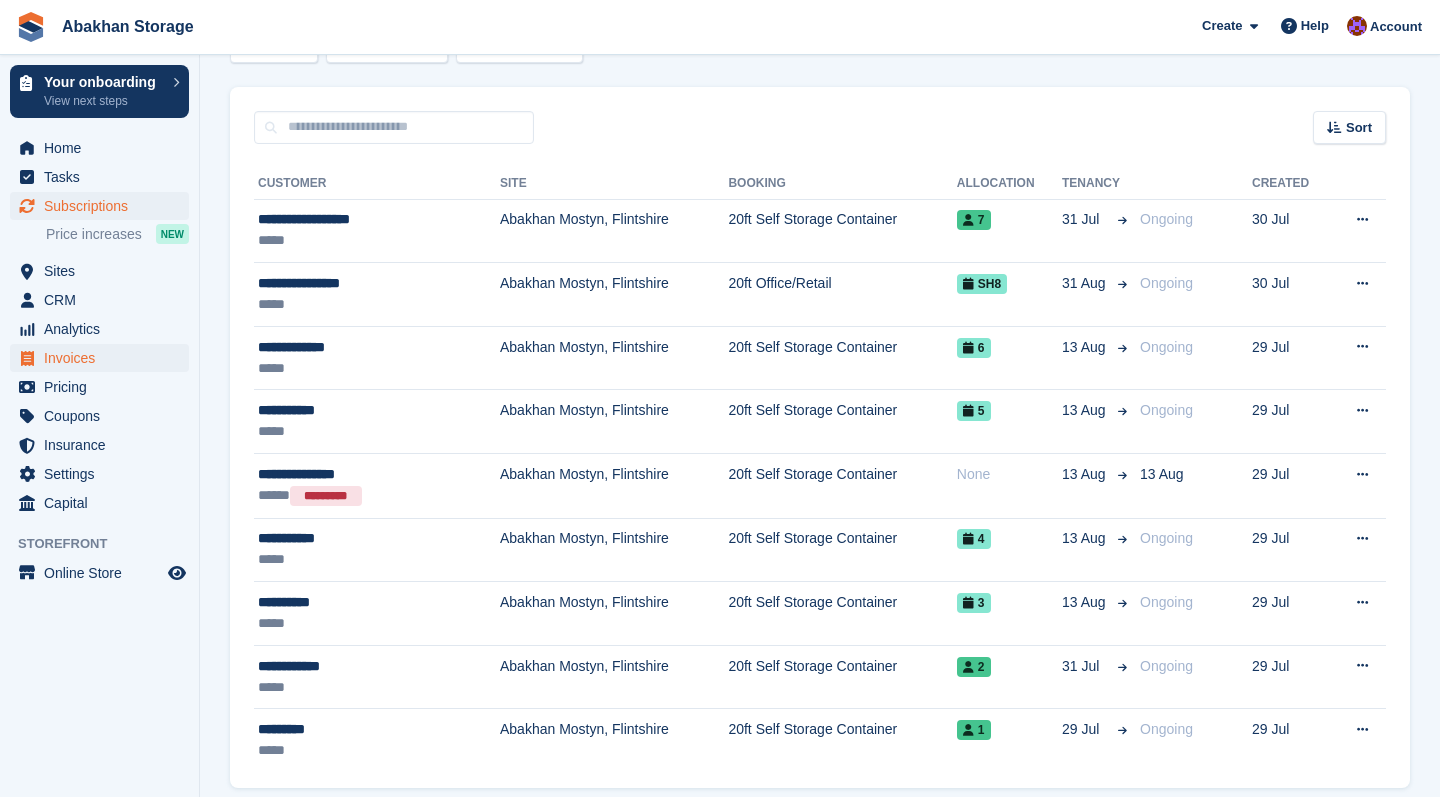 click on "Invoices" at bounding box center [104, 358] 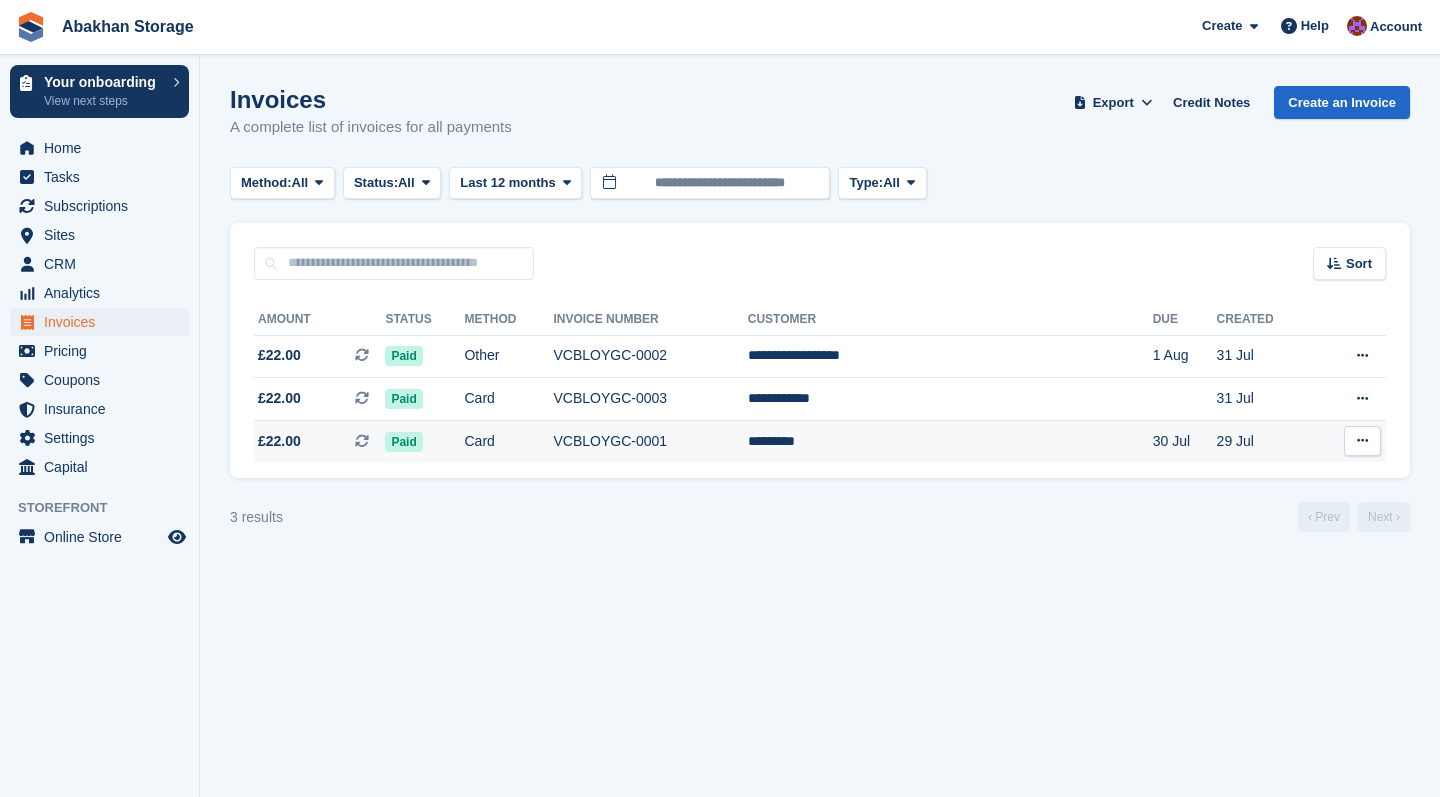 scroll, scrollTop: 0, scrollLeft: 0, axis: both 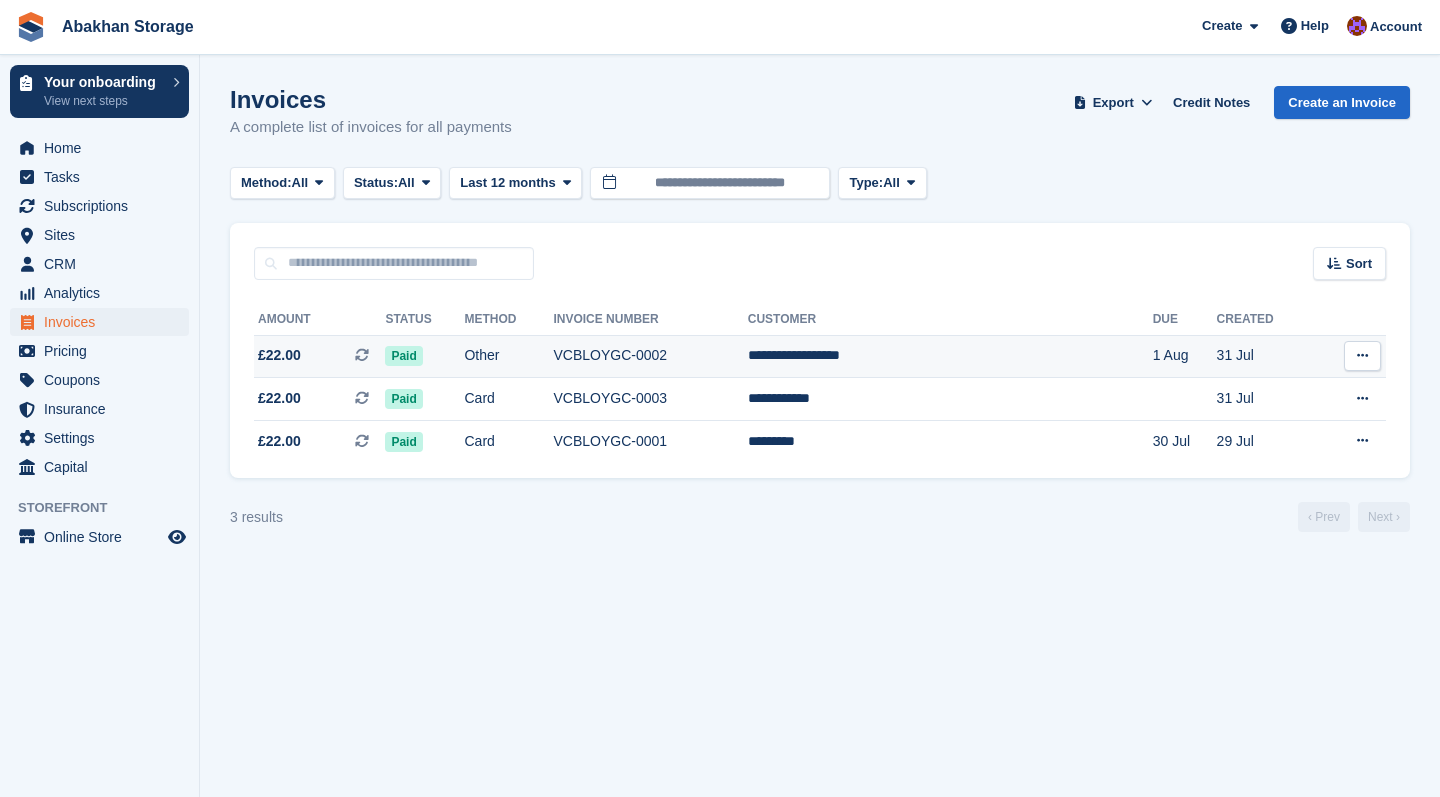 click on "VCBLOYGC-0002" at bounding box center (650, 356) 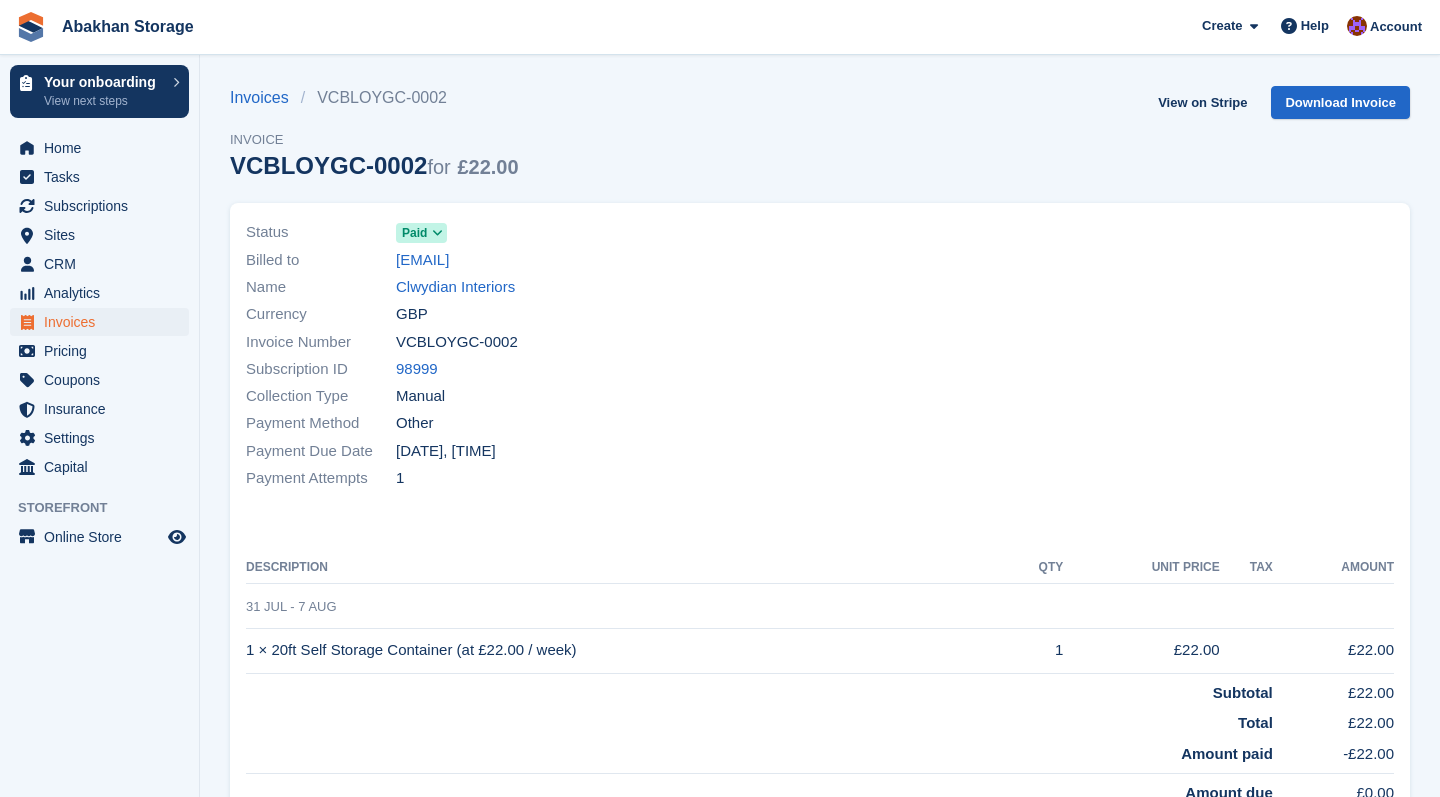 scroll, scrollTop: 0, scrollLeft: 0, axis: both 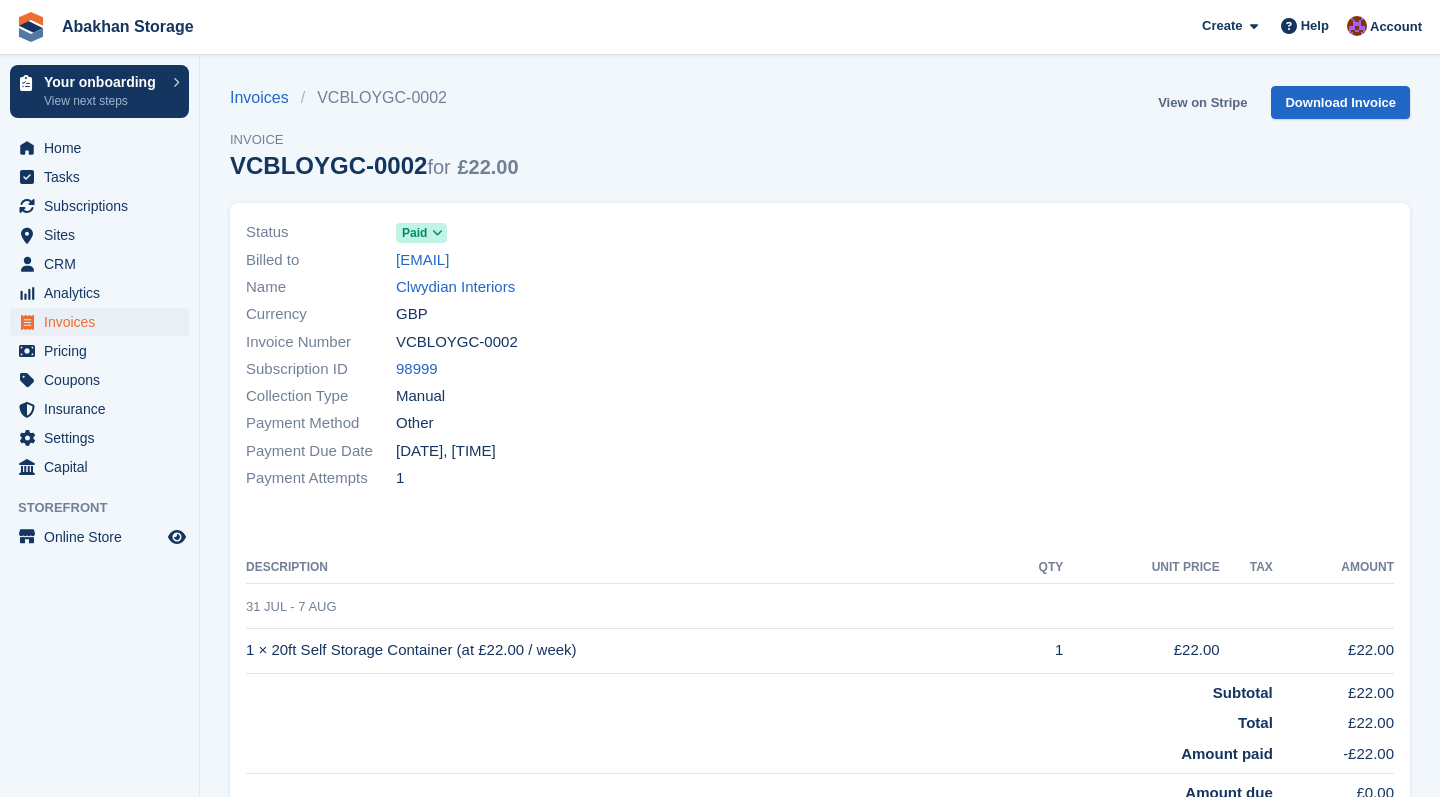 click on "View on Stripe" at bounding box center (1202, 102) 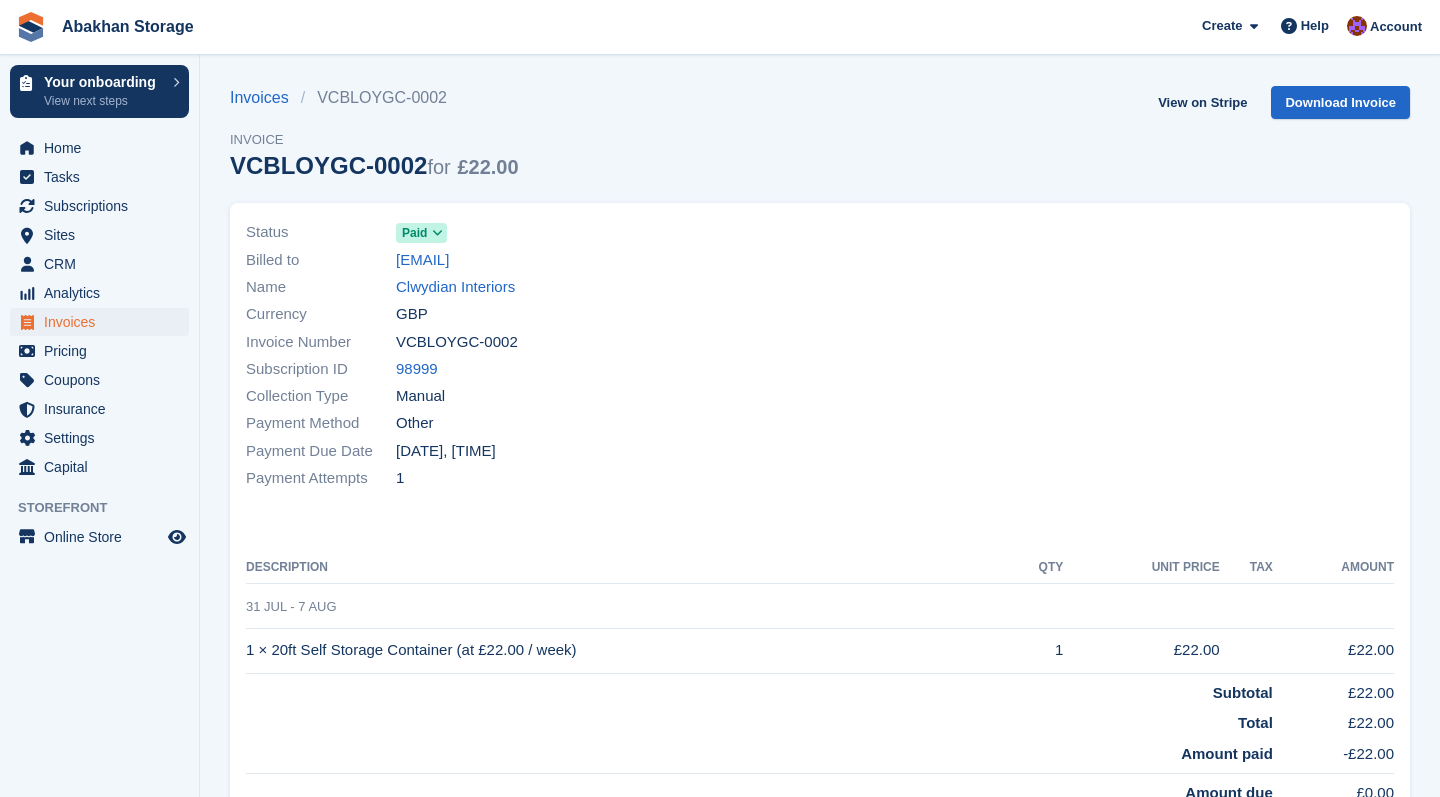 click on "Invoices" at bounding box center [104, 322] 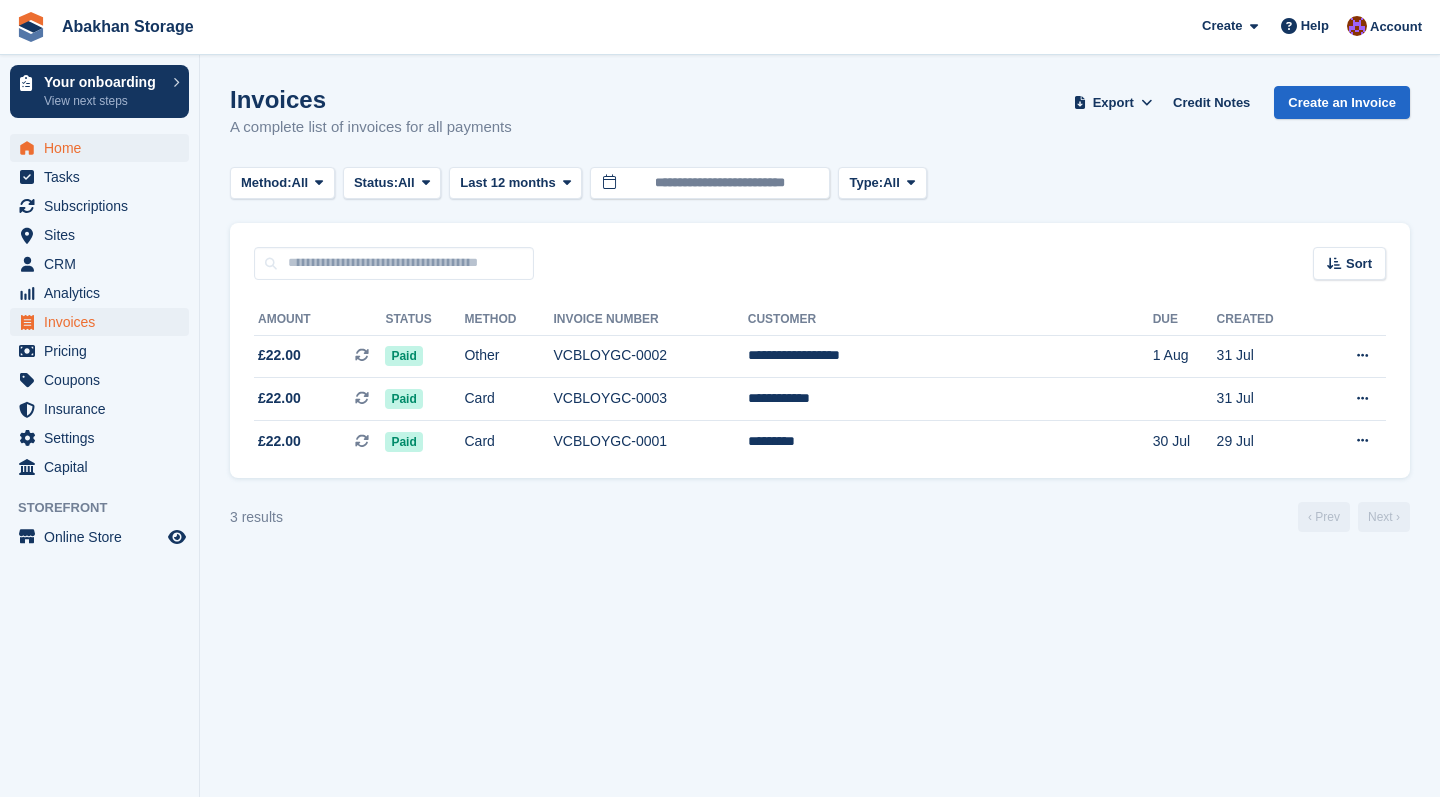 click on "Home" at bounding box center [104, 148] 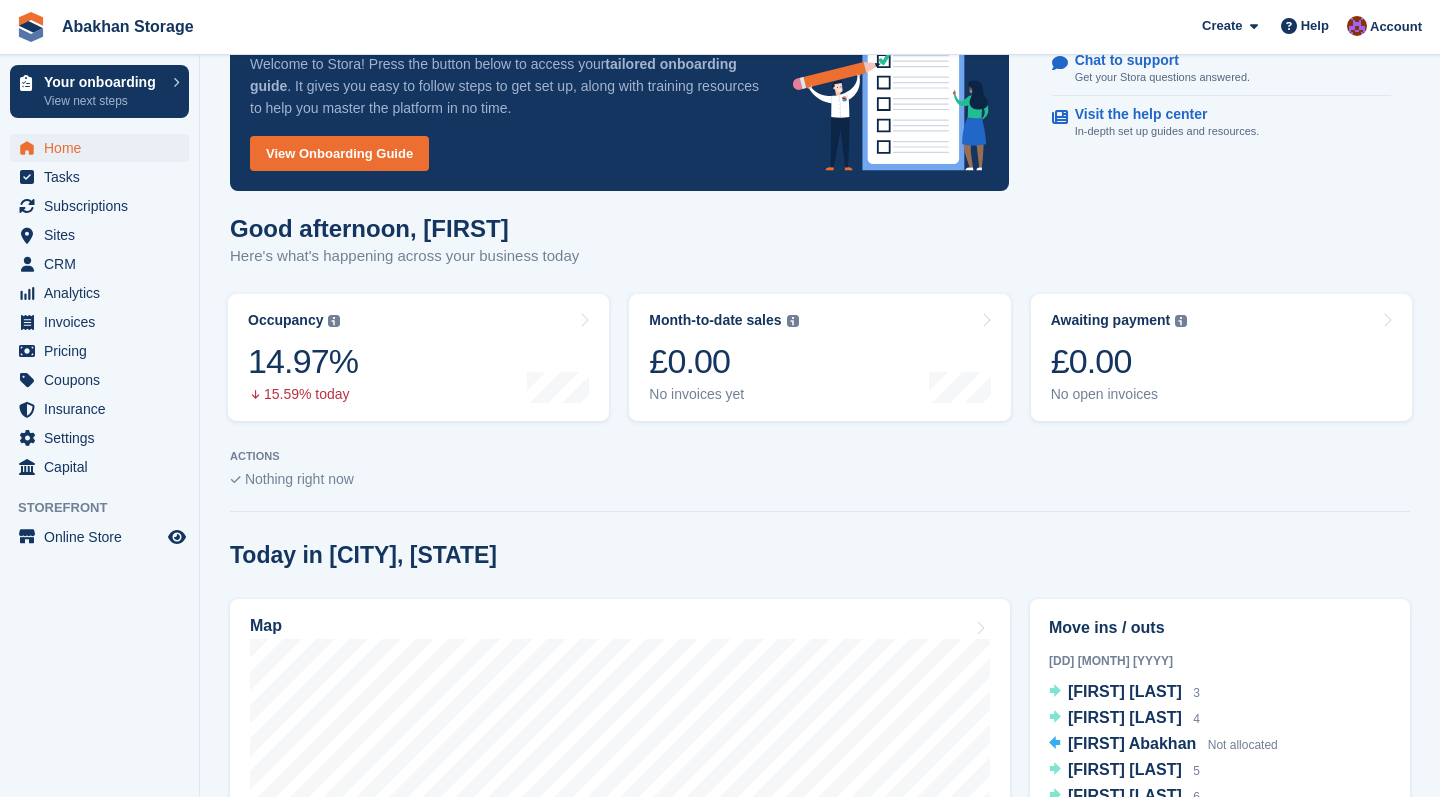scroll, scrollTop: 84, scrollLeft: 0, axis: vertical 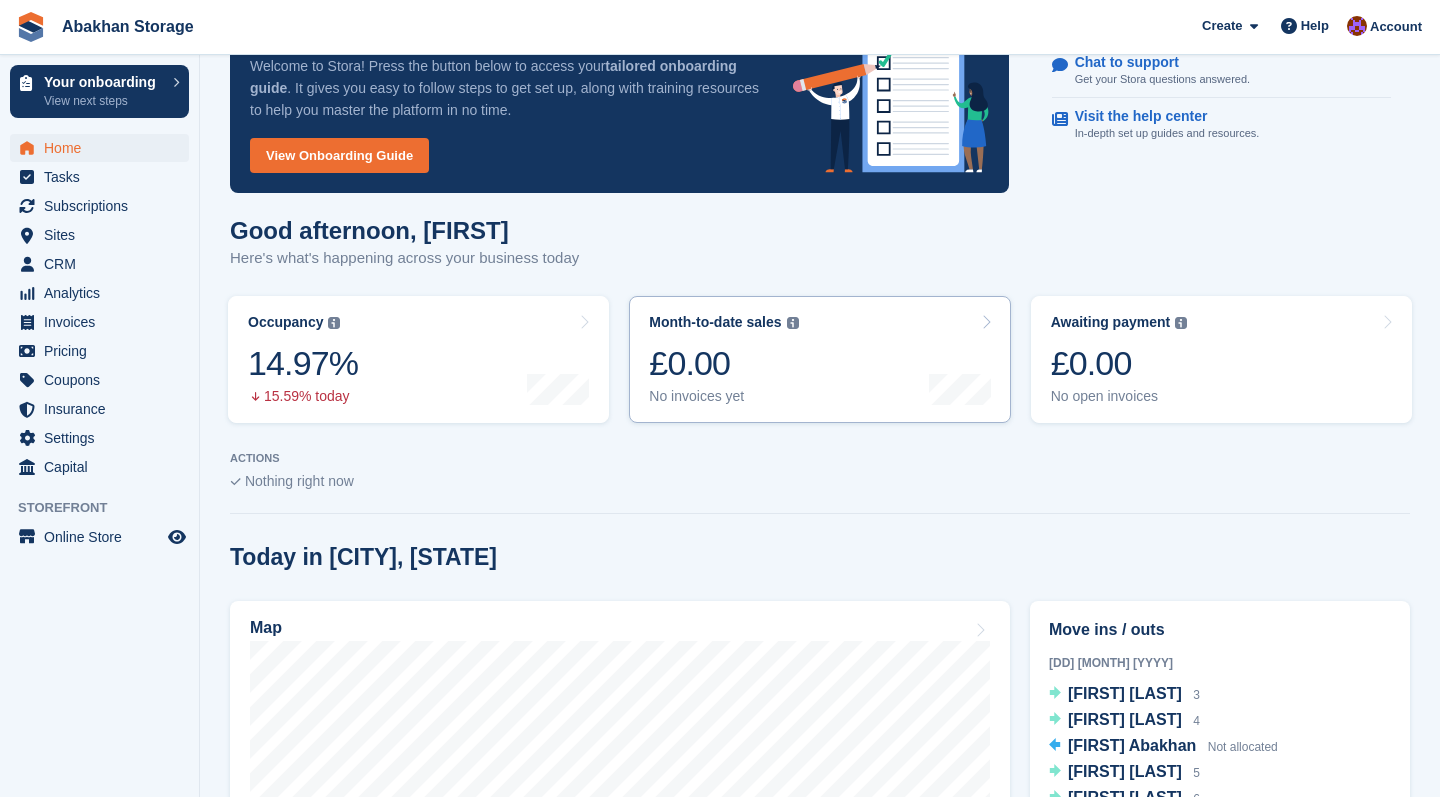 click on "Month-to-date sales
The sum of all finalised invoices generated this month to date, after discount, including tax.
£0.00
No invoices yet" at bounding box center (819, 359) 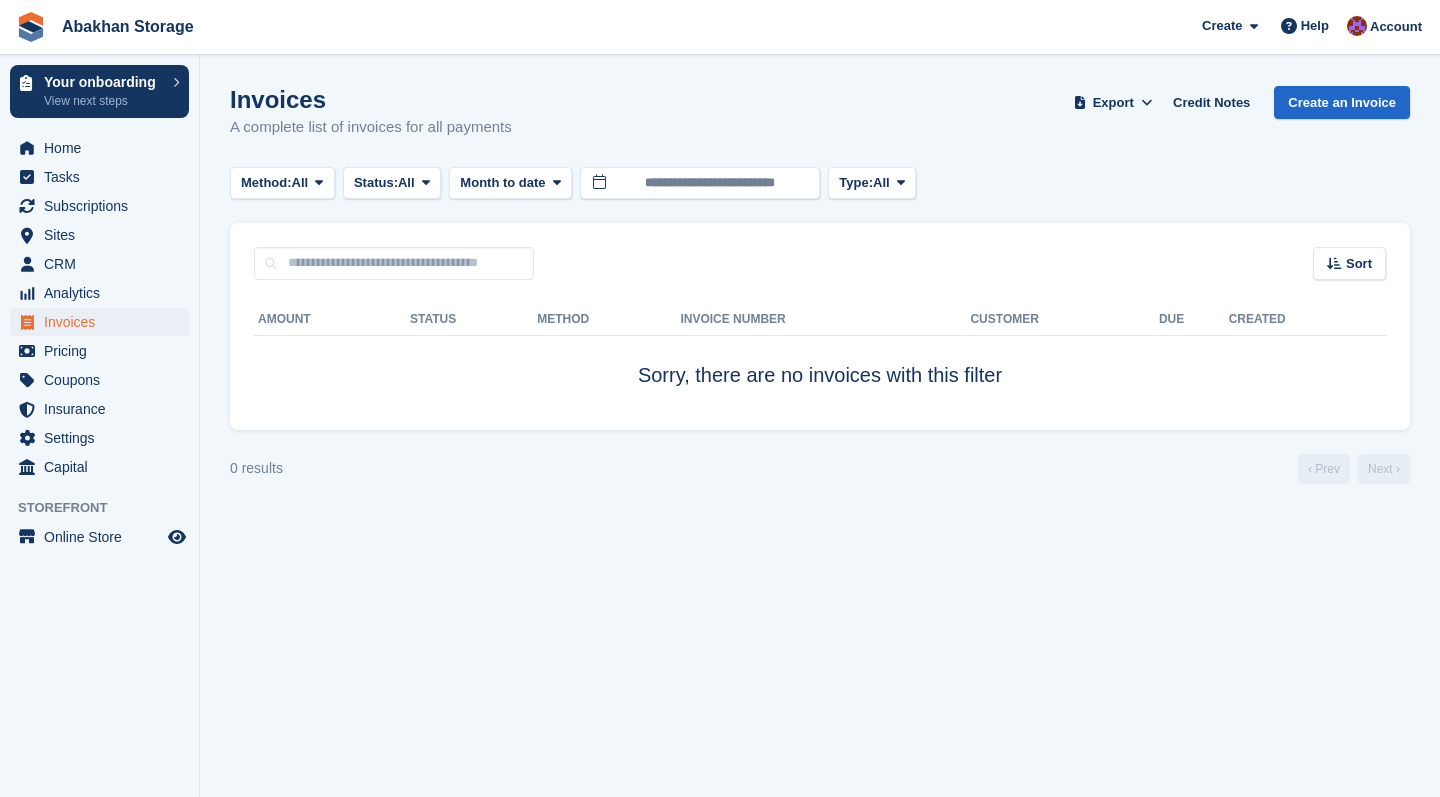 scroll, scrollTop: 0, scrollLeft: 0, axis: both 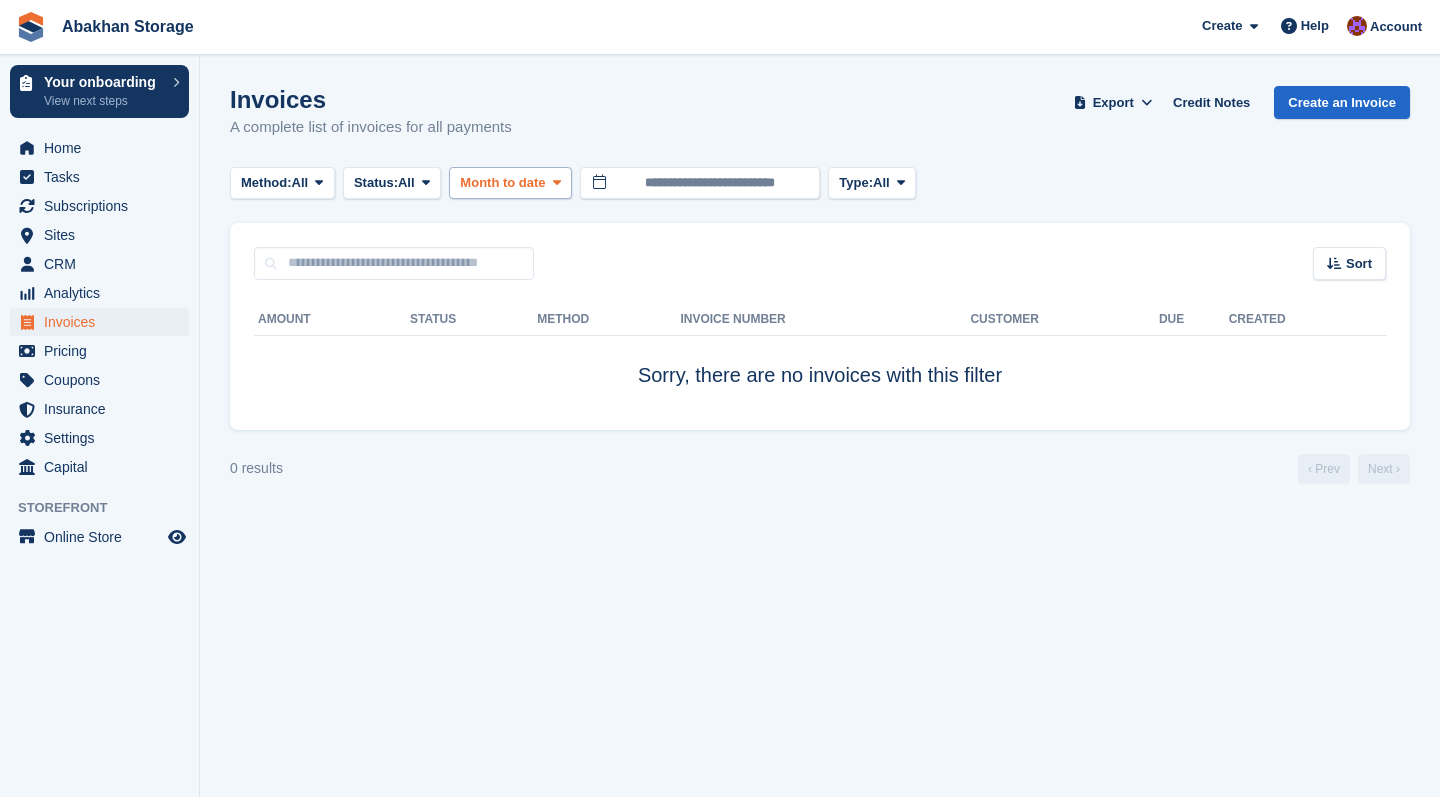 click on "Month to date" at bounding box center (502, 183) 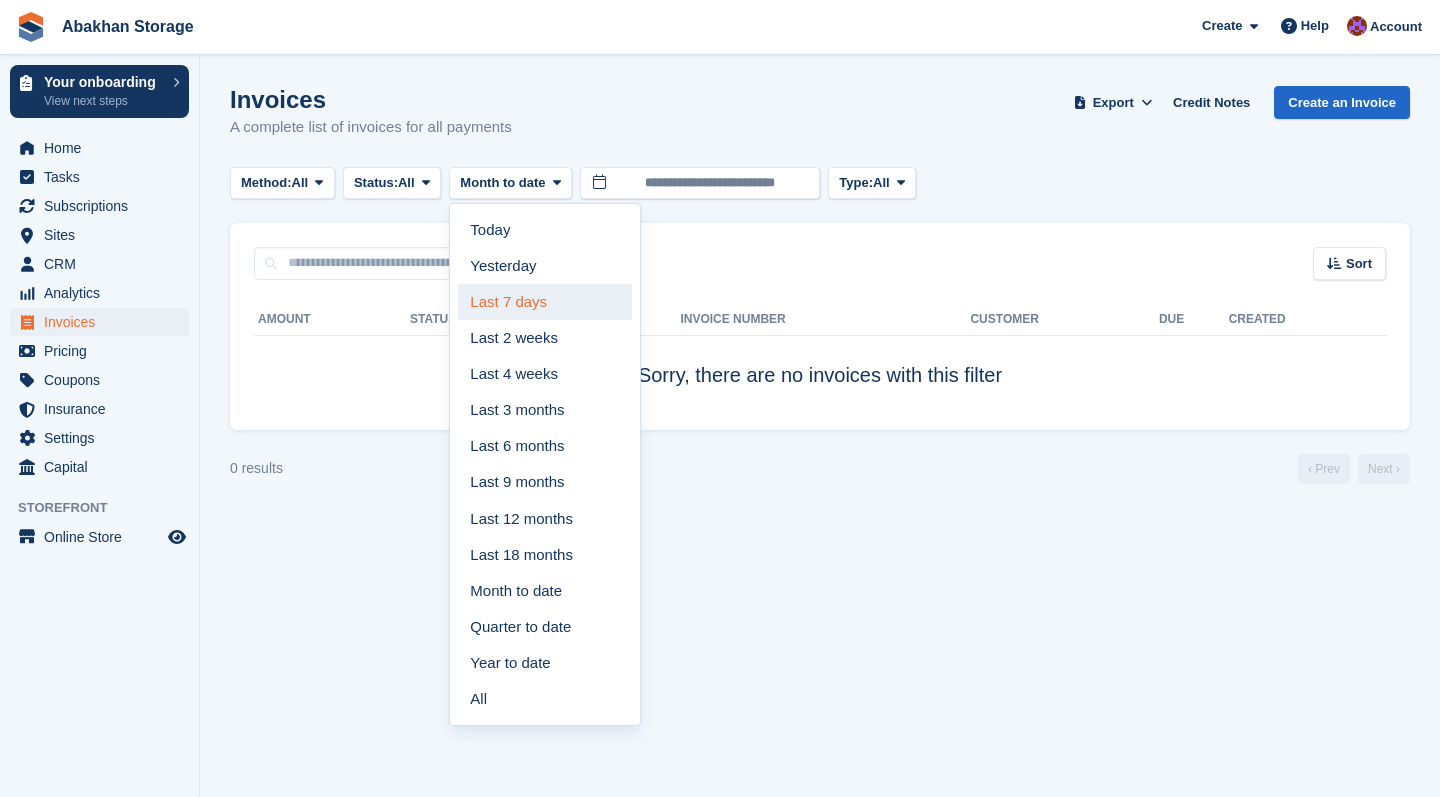 click on "Last 7 days" at bounding box center [545, 302] 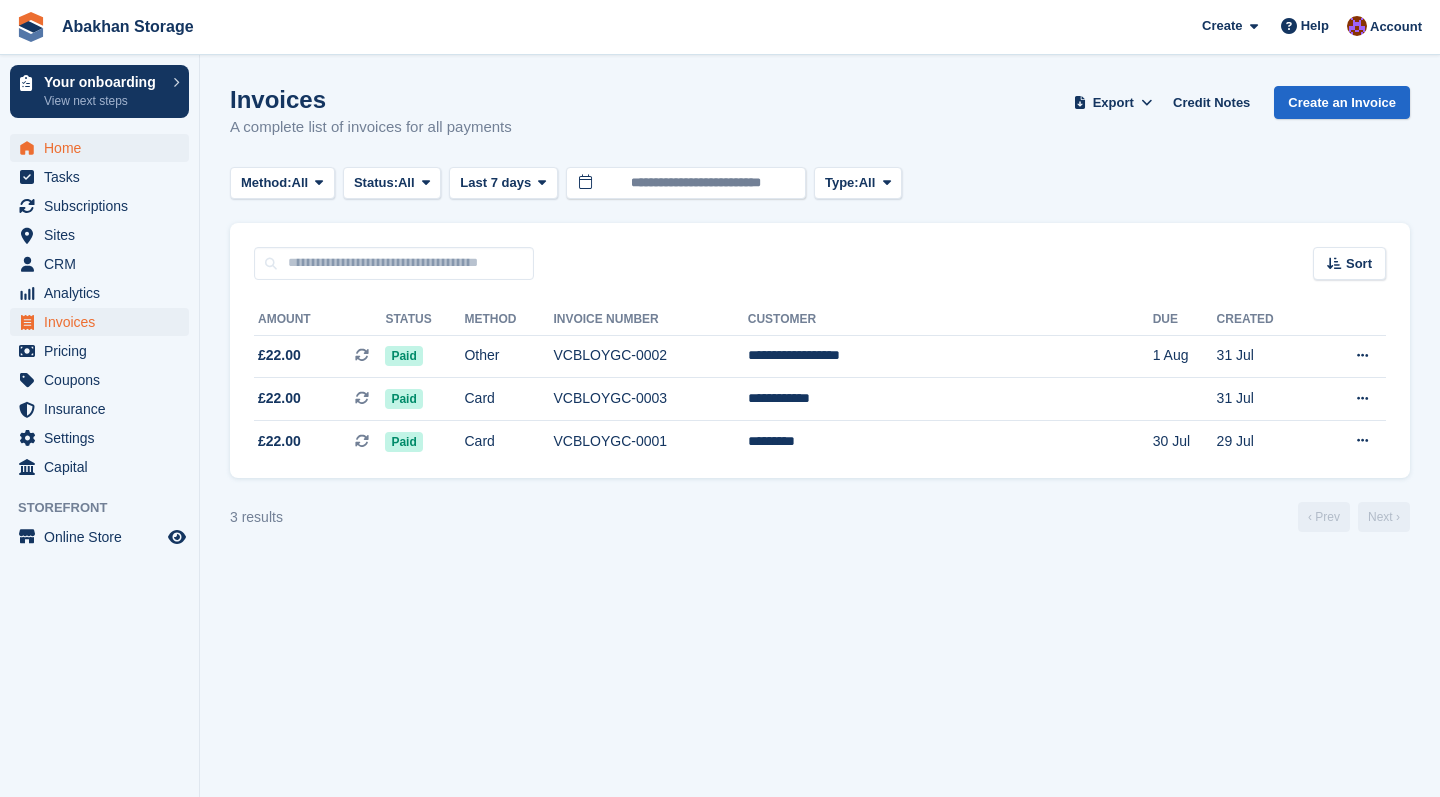 click on "Home" at bounding box center [104, 148] 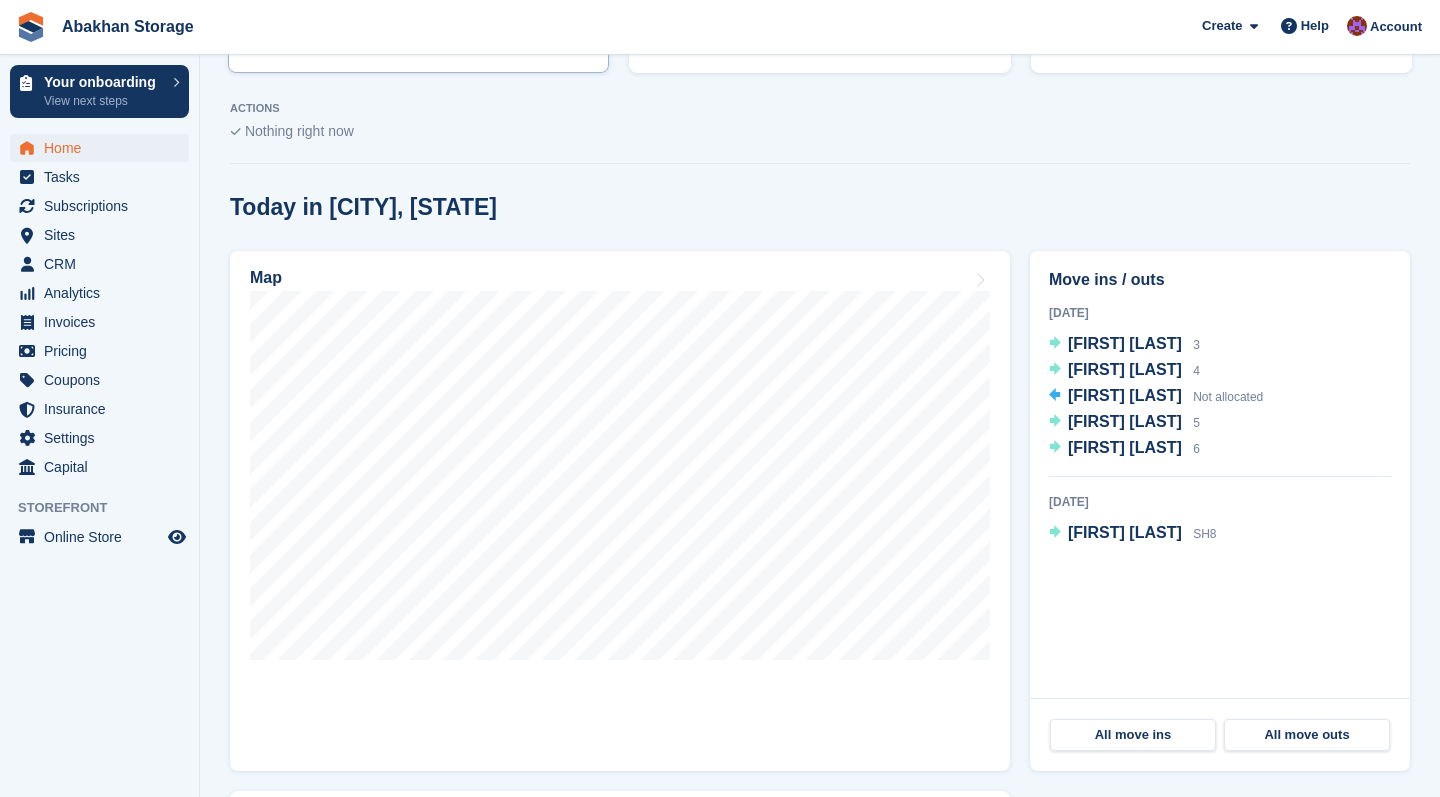 scroll, scrollTop: 435, scrollLeft: 0, axis: vertical 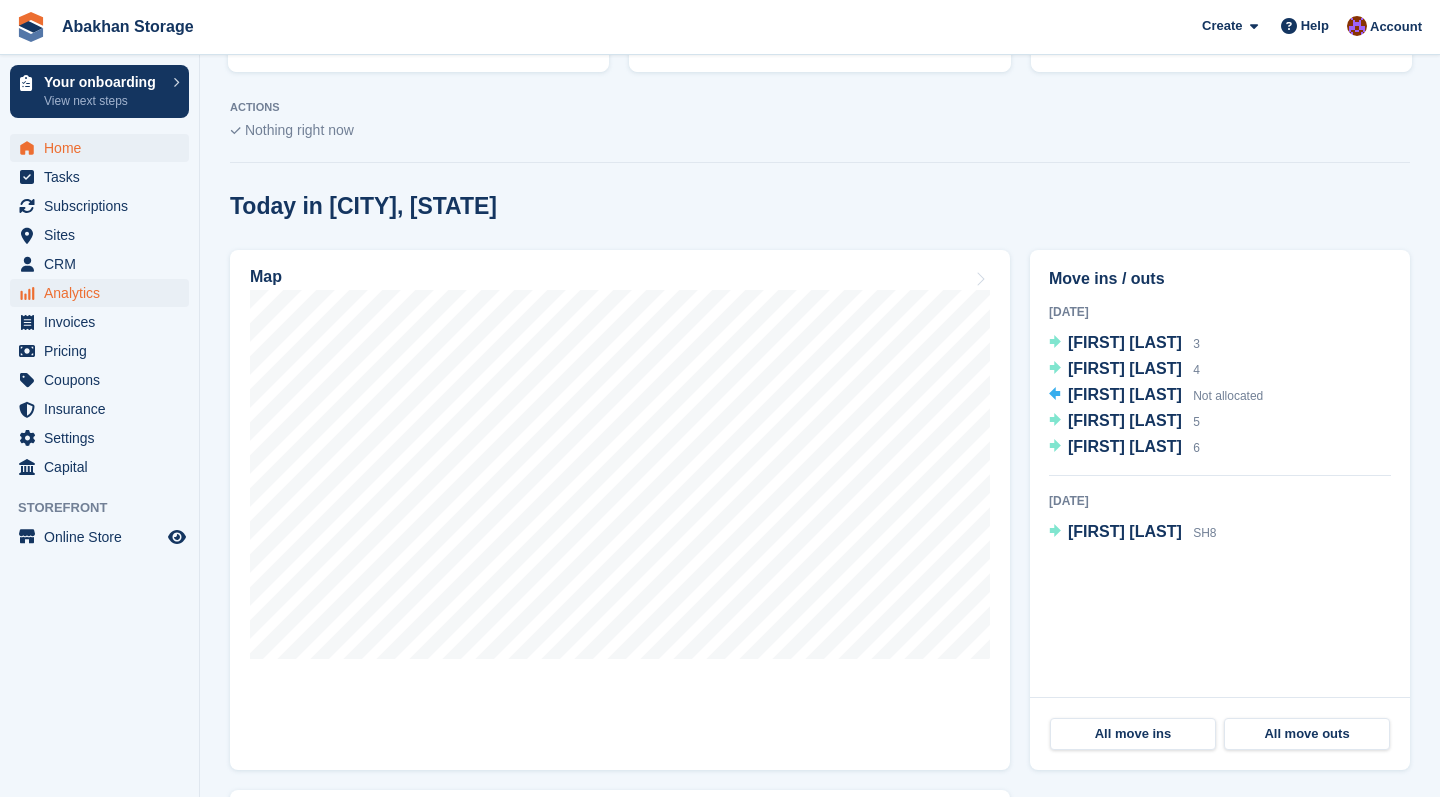 click on "Analytics" at bounding box center [104, 293] 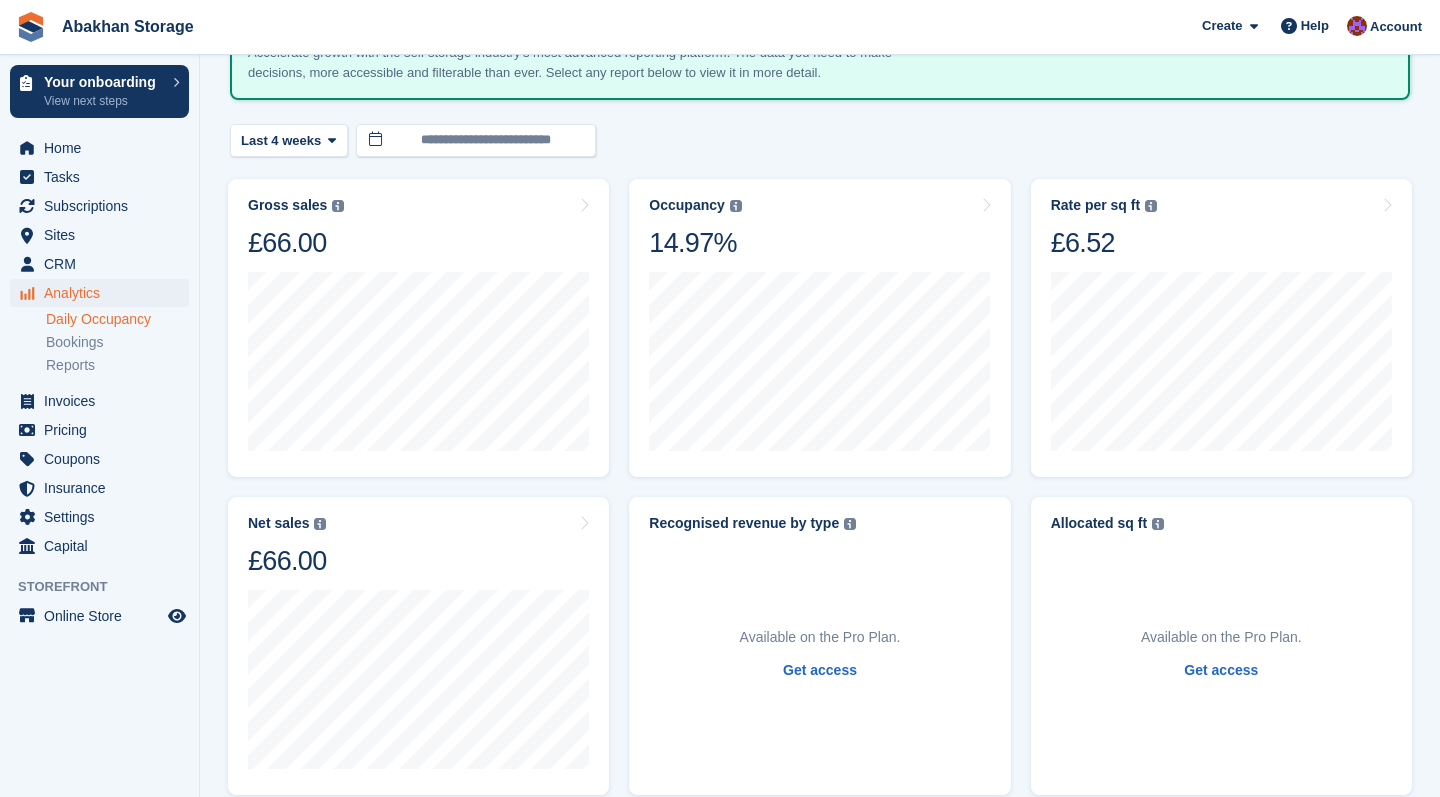 scroll, scrollTop: 160, scrollLeft: 0, axis: vertical 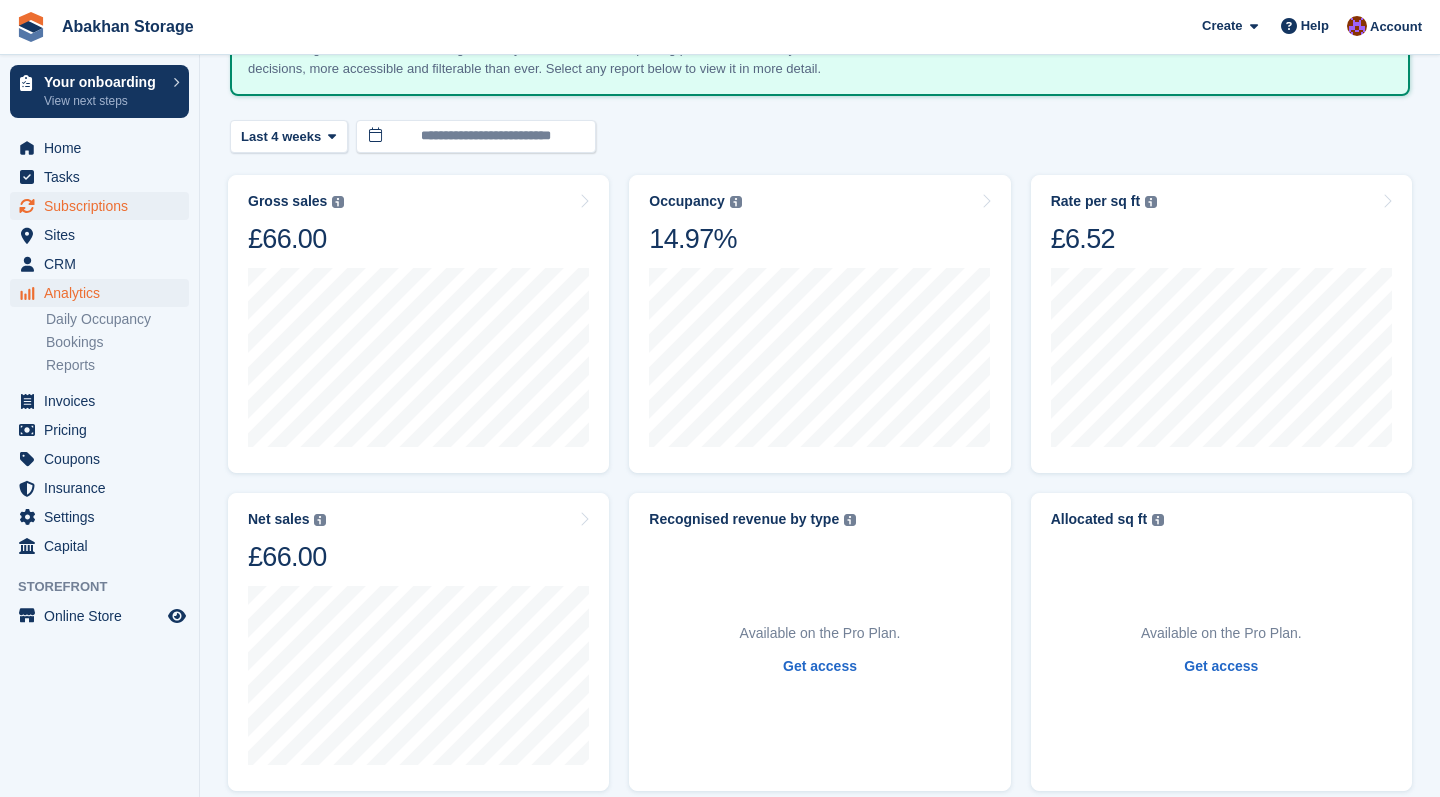 click on "Subscriptions" at bounding box center [104, 206] 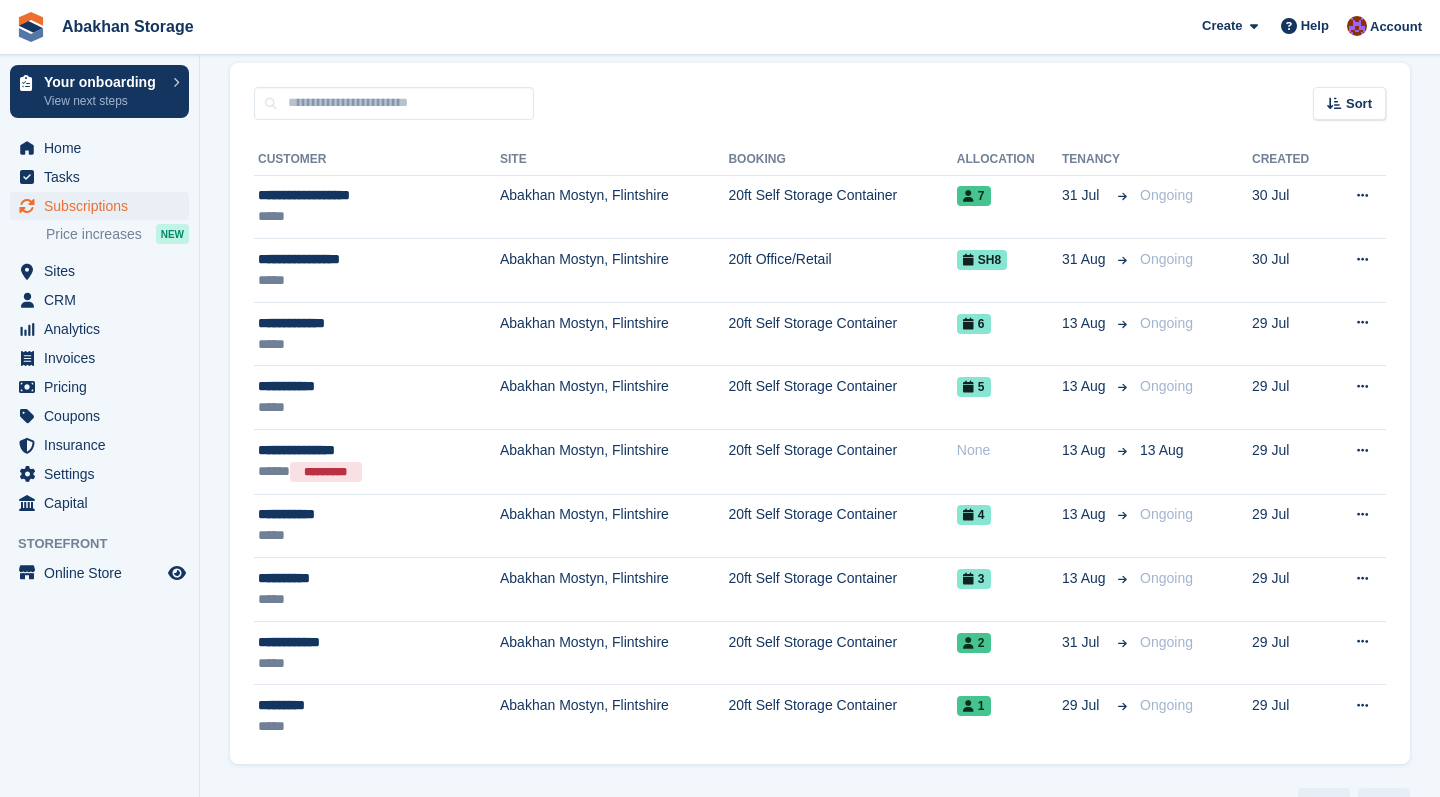 scroll, scrollTop: 0, scrollLeft: 0, axis: both 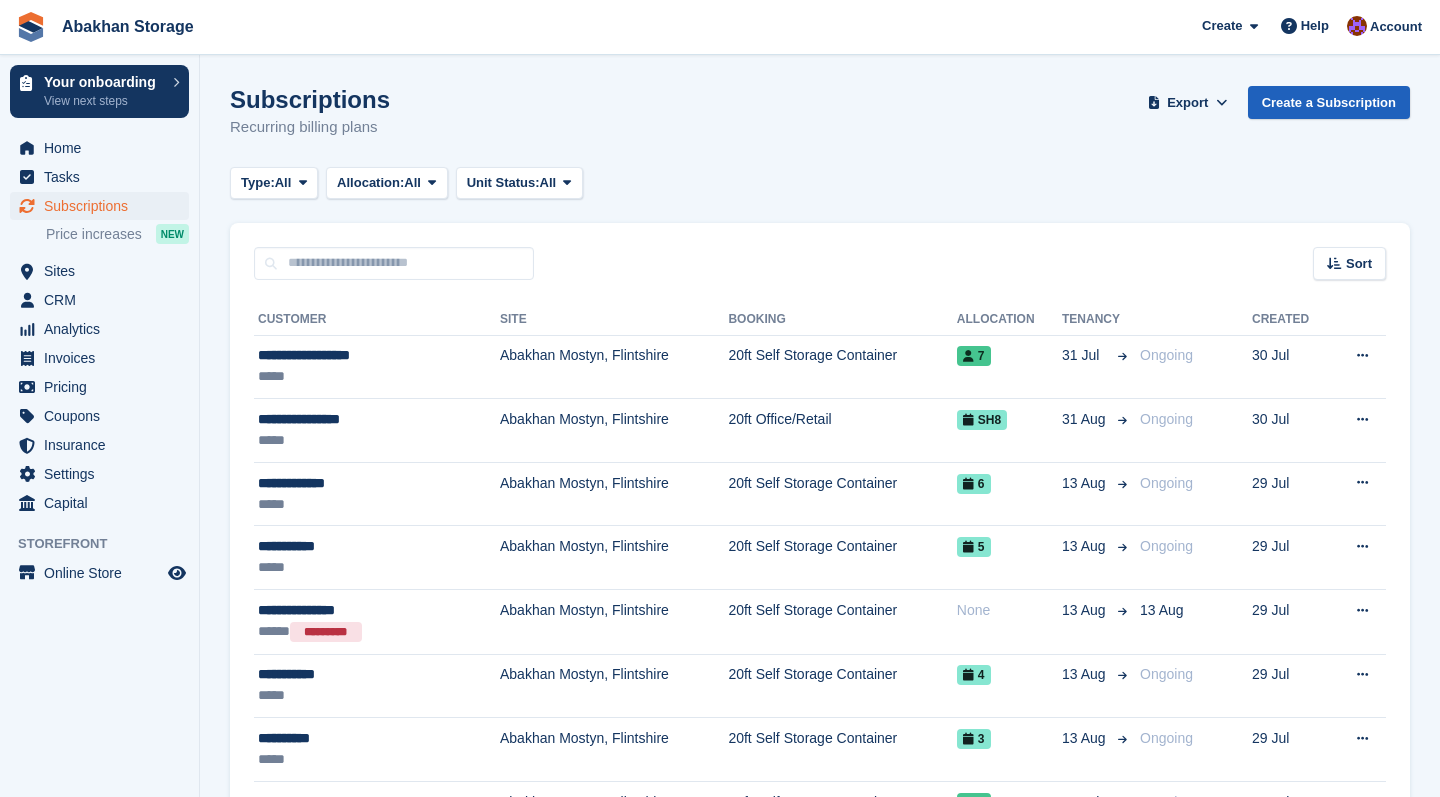 click on "Create a Subscription" at bounding box center (1329, 102) 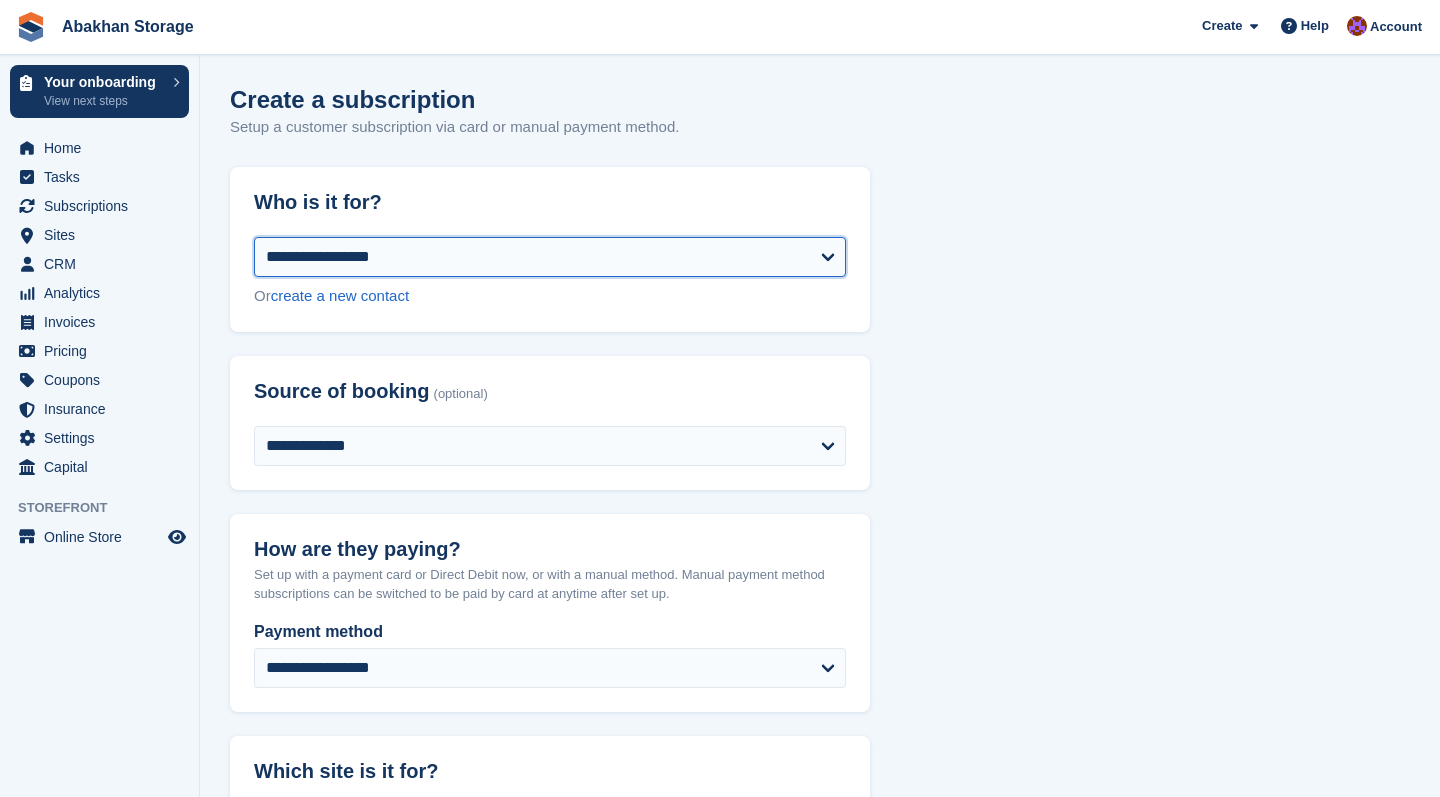select on "******" 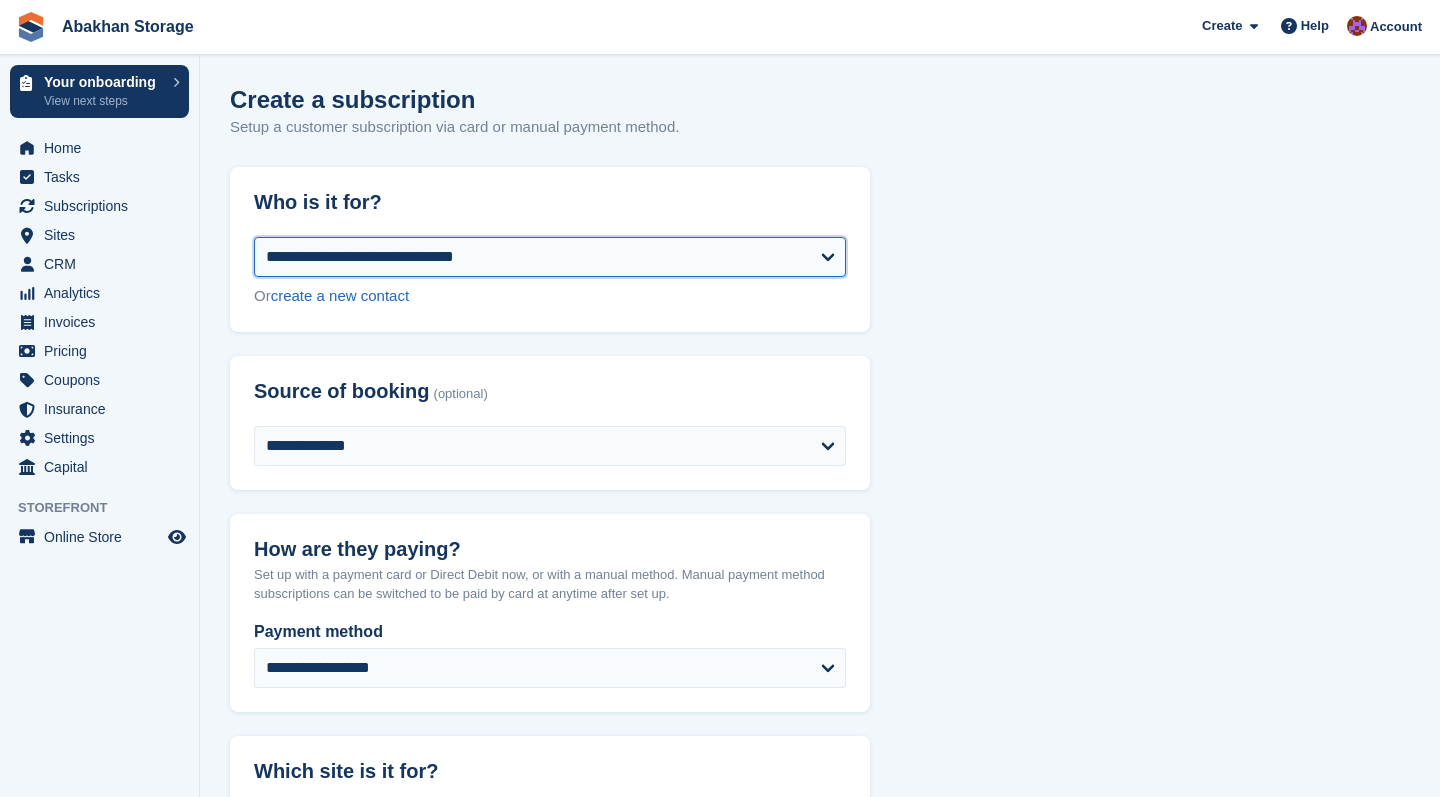 select on "**********" 